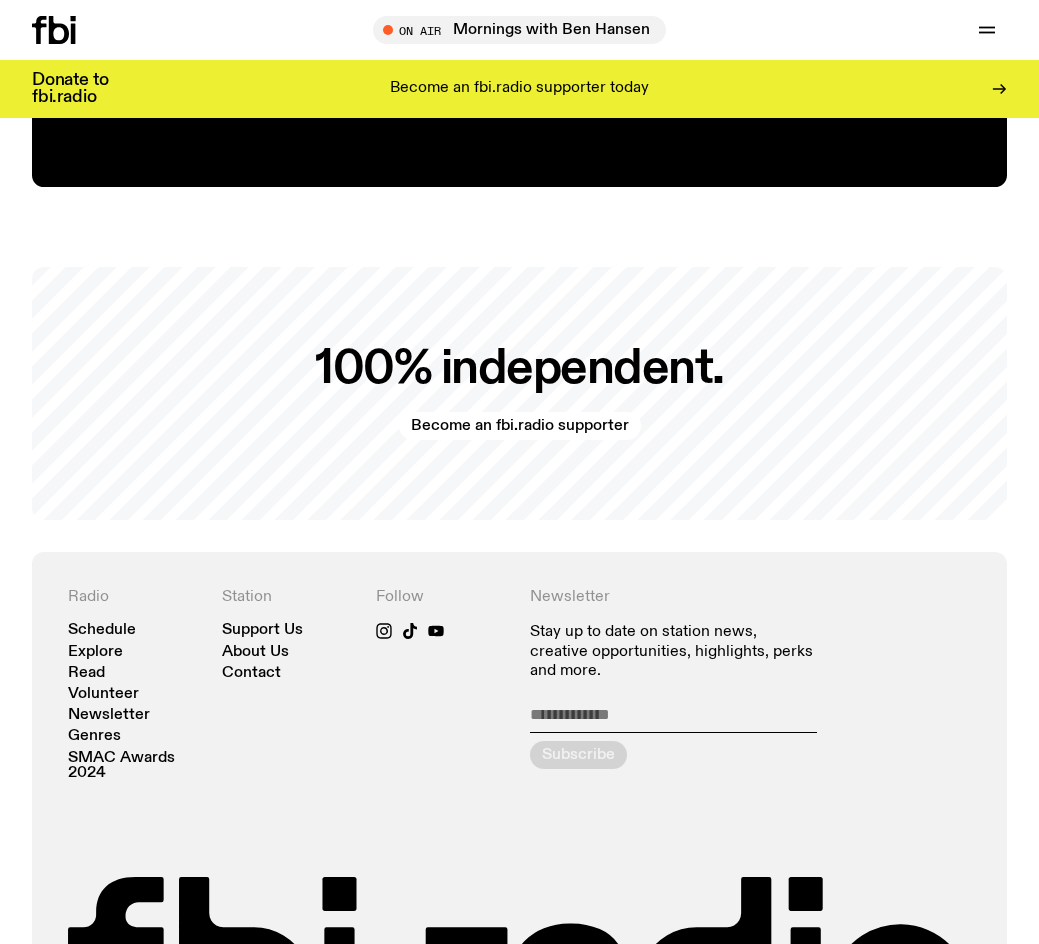 scroll, scrollTop: 3391, scrollLeft: 0, axis: vertical 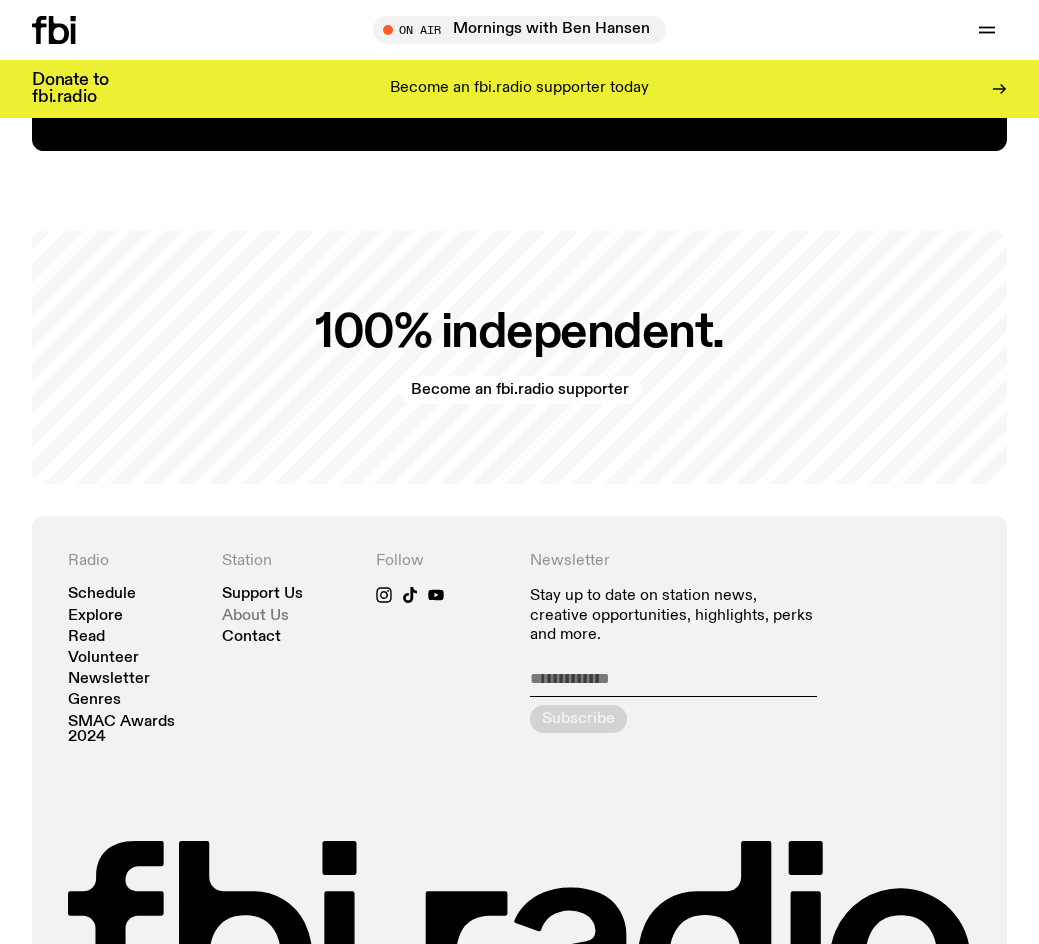 click on "About Us" at bounding box center (255, 616) 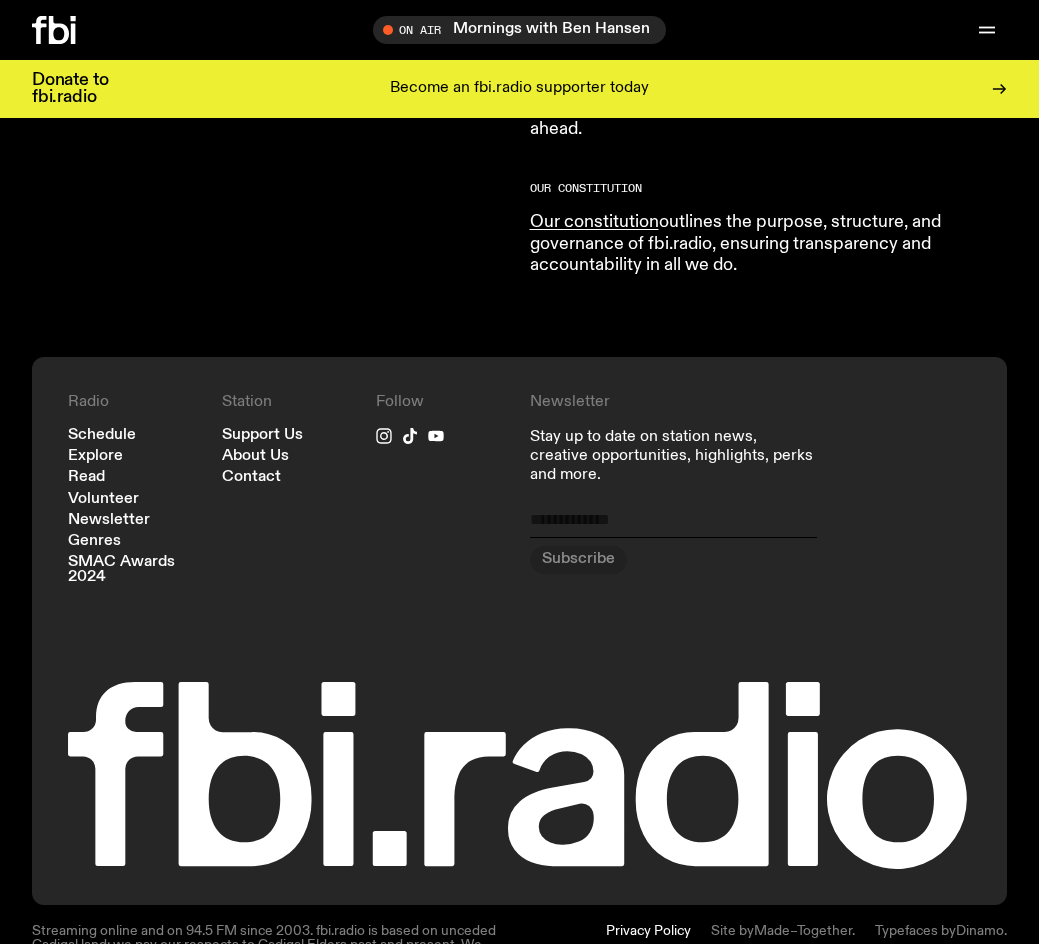 scroll, scrollTop: 2238, scrollLeft: 0, axis: vertical 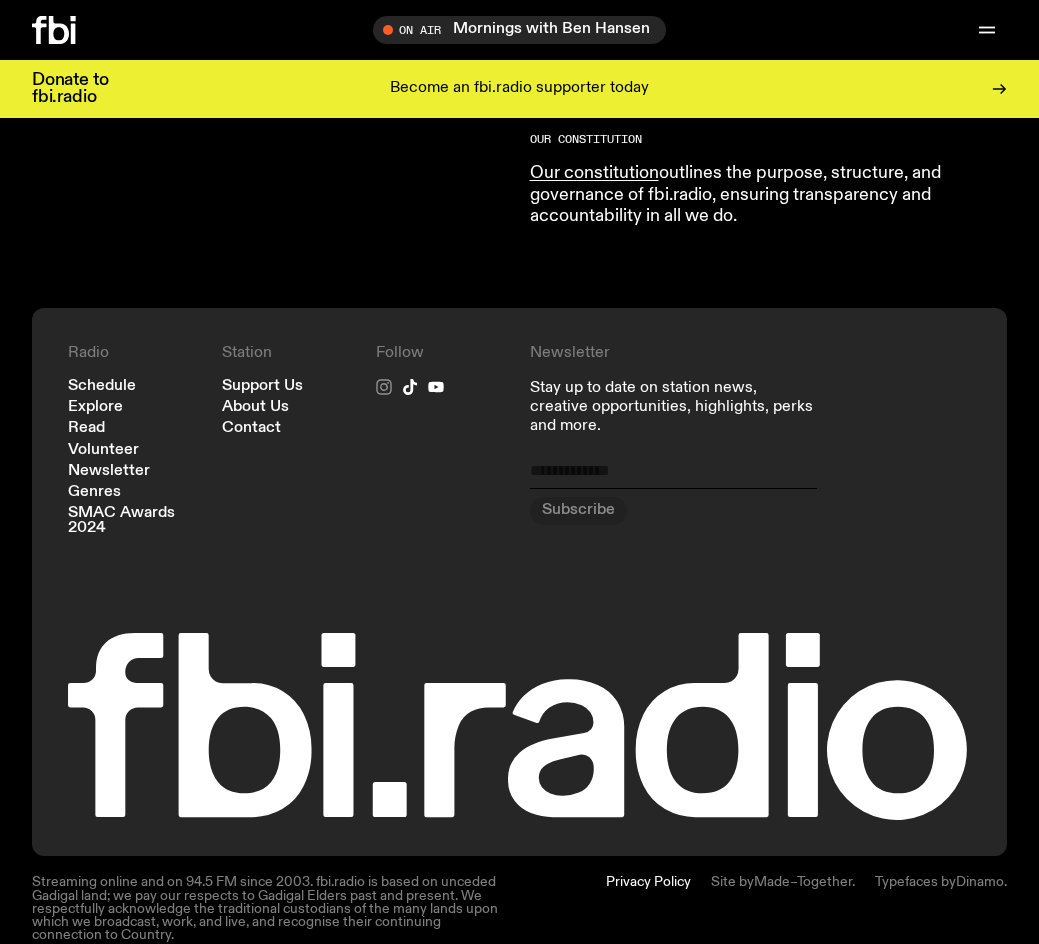 click 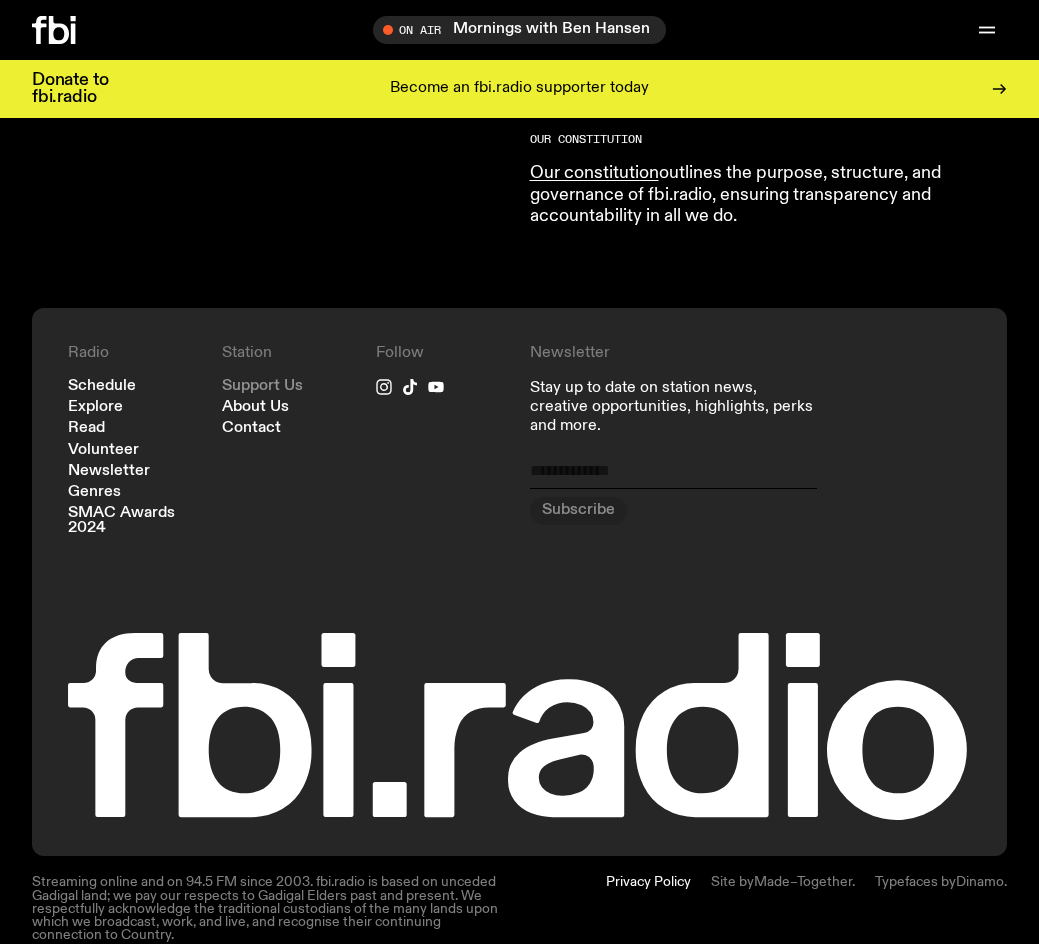 click on "Support Us" 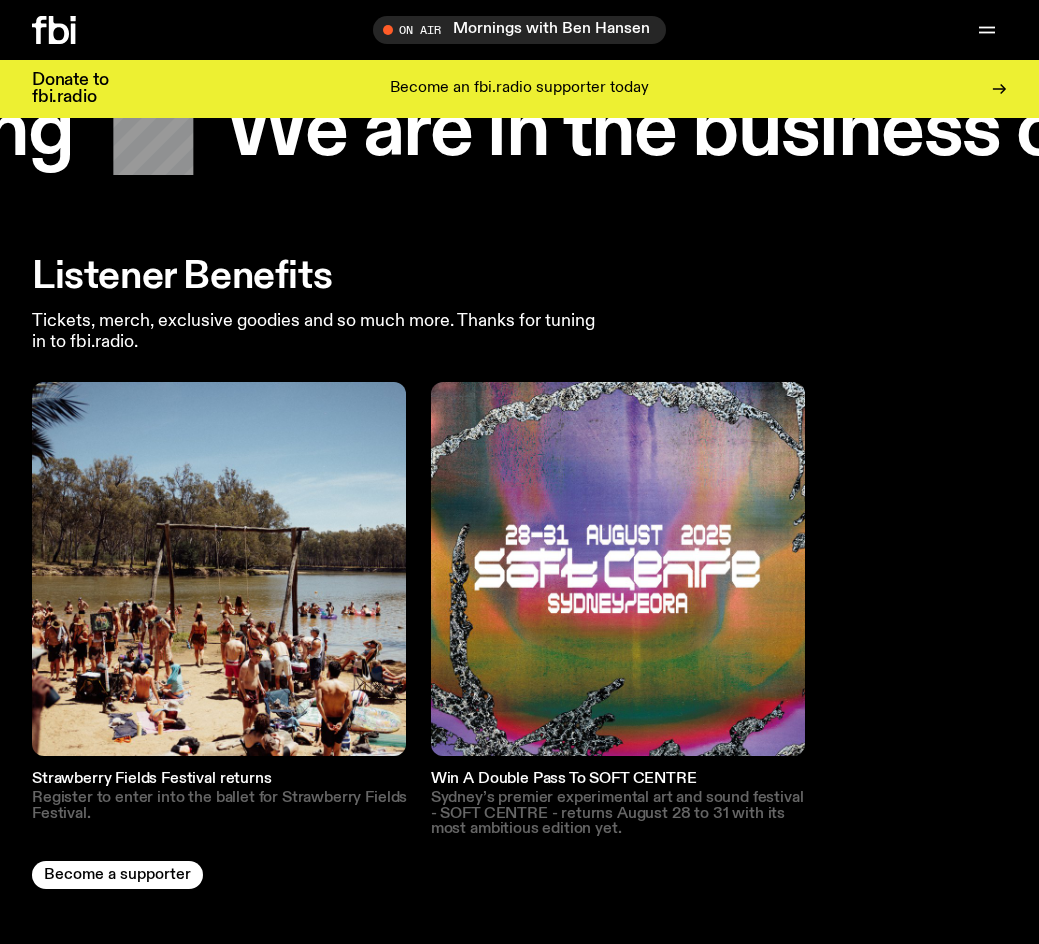 scroll, scrollTop: 2800, scrollLeft: 0, axis: vertical 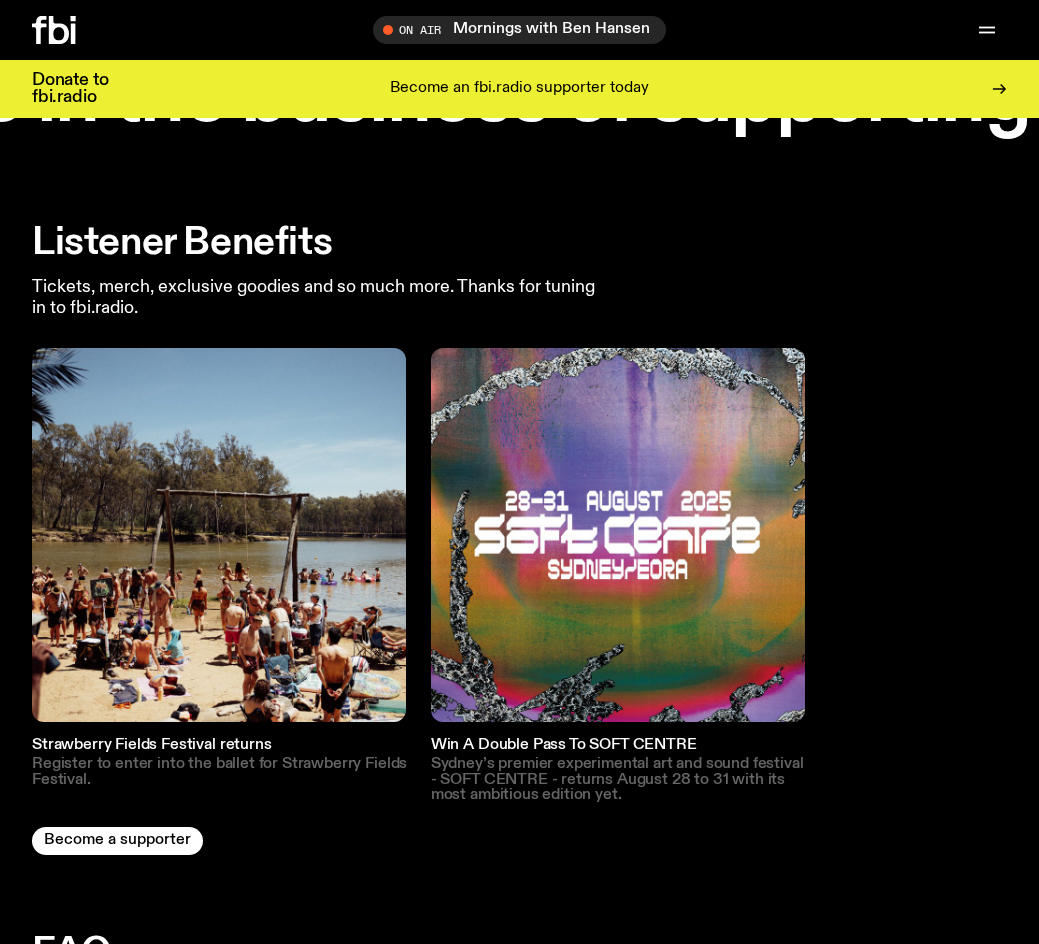 click on "Win A Double Pass To SOFT CENTRE" at bounding box center (619, 745) 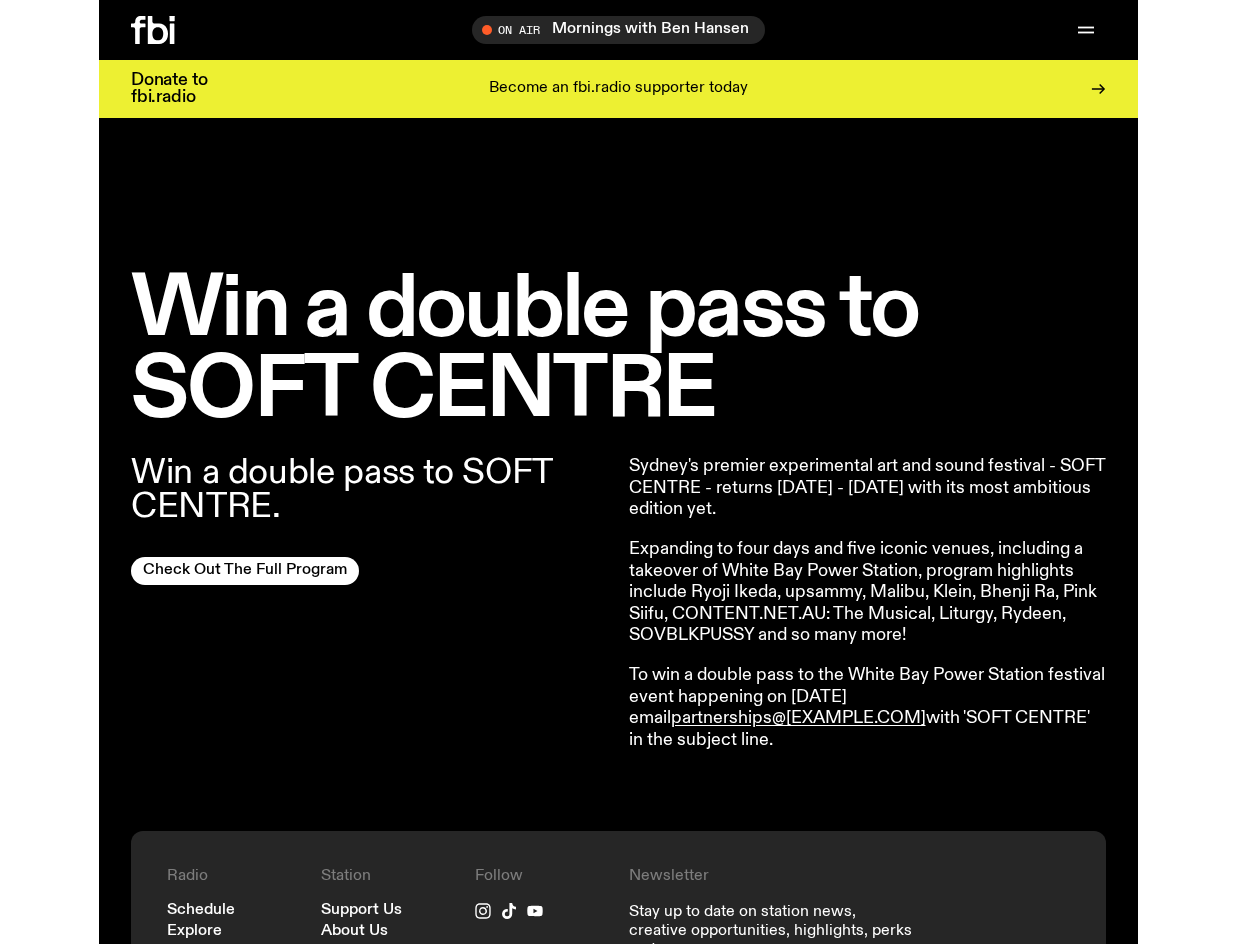scroll, scrollTop: 491, scrollLeft: 0, axis: vertical 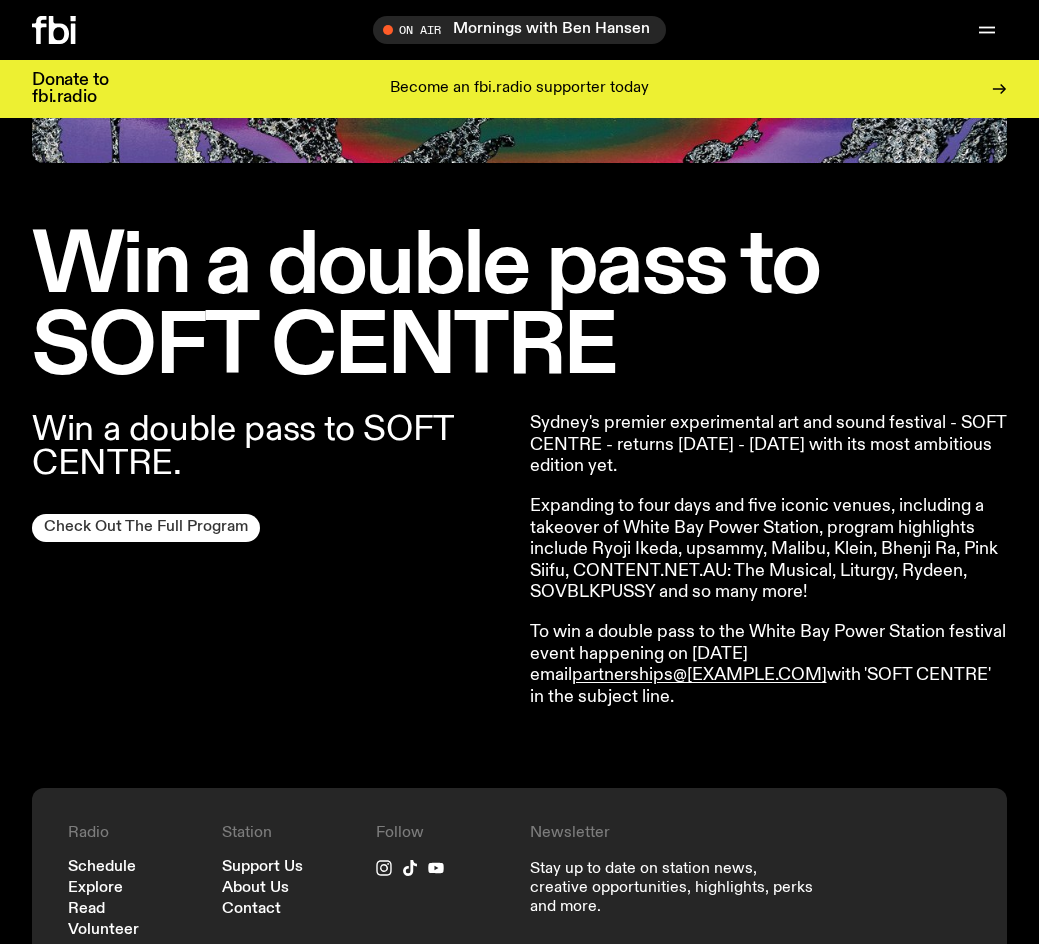 click on "Check Out The Full Program" at bounding box center (146, 528) 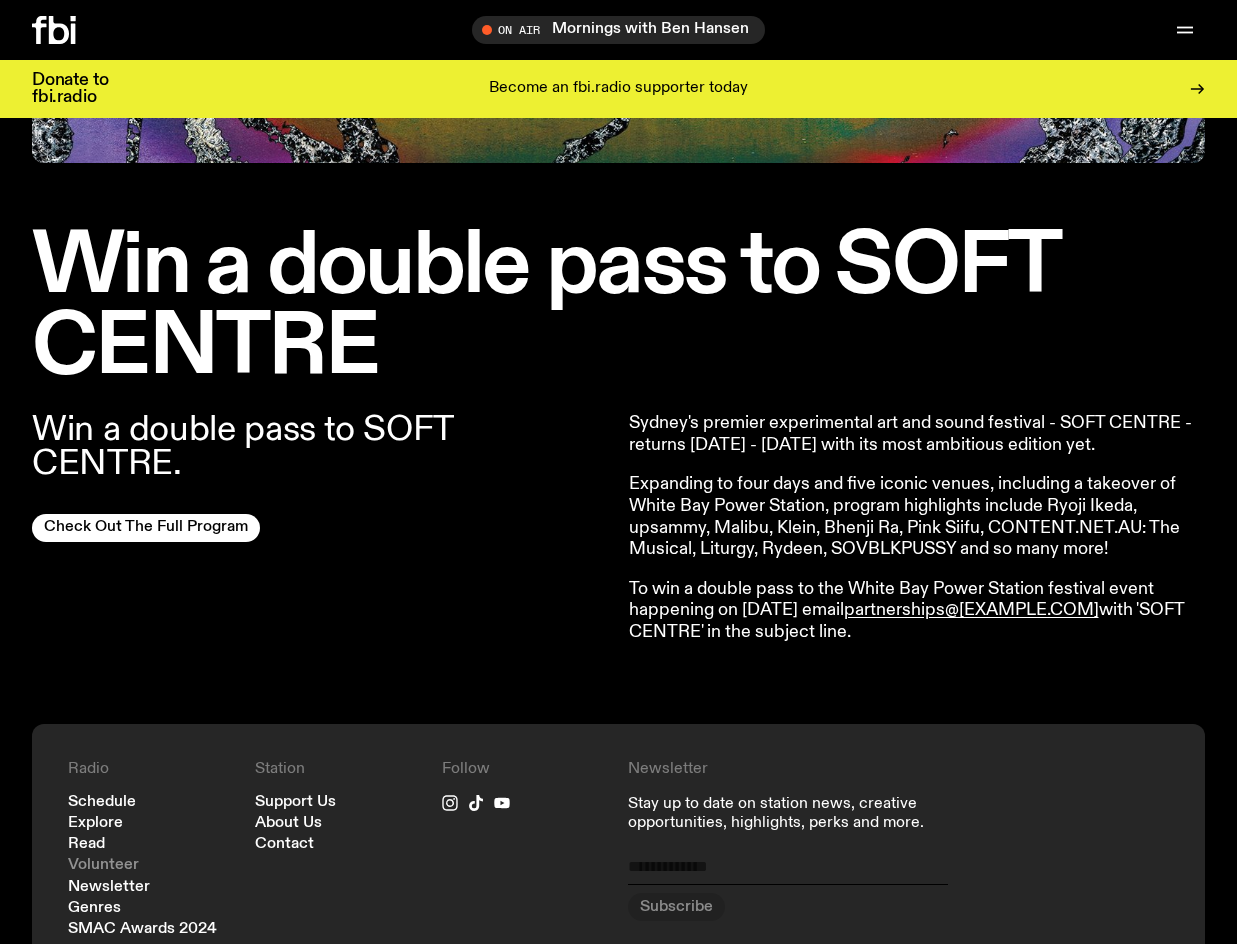 click on "Volunteer" 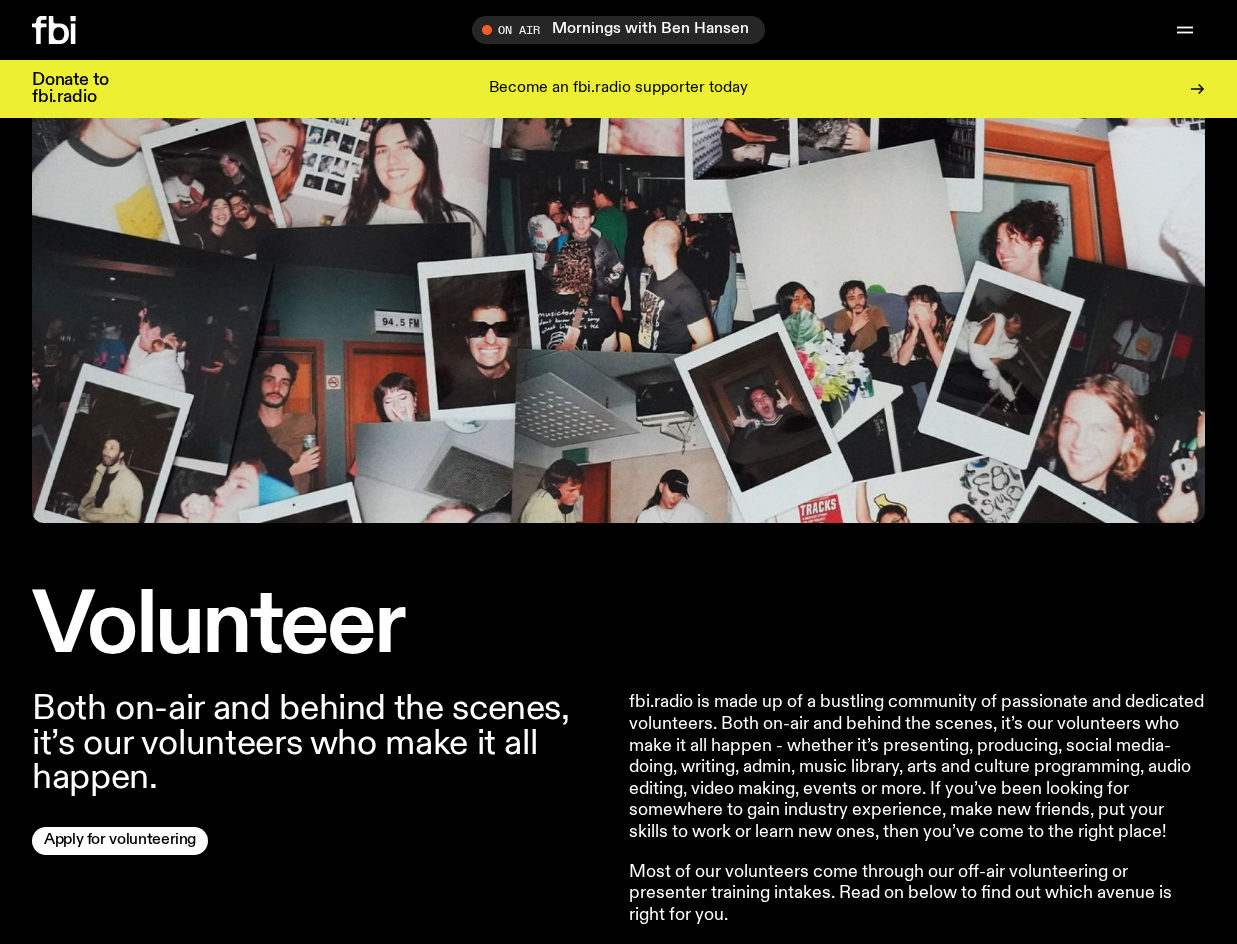 scroll, scrollTop: 291, scrollLeft: 0, axis: vertical 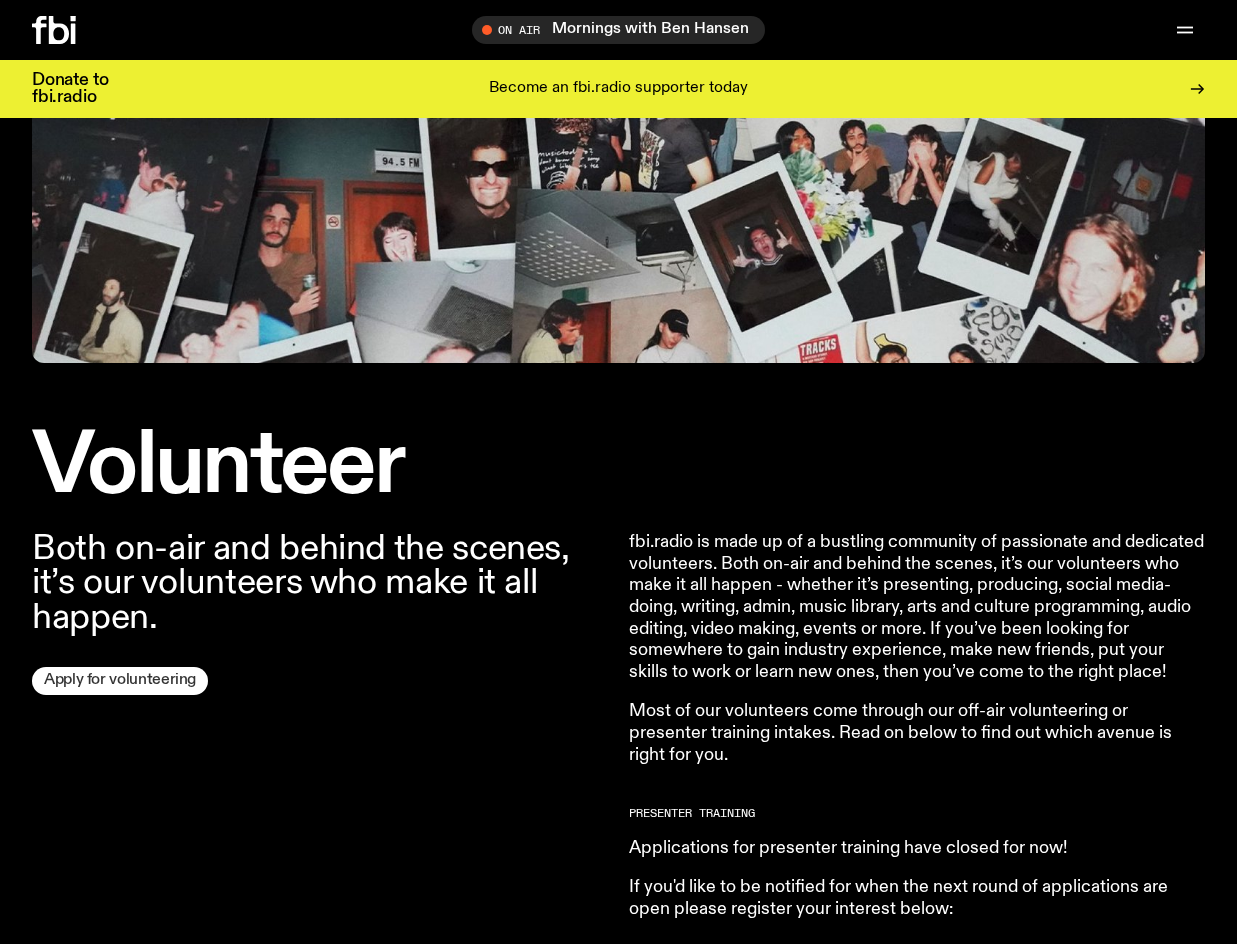 click on "Apply for volunteering" 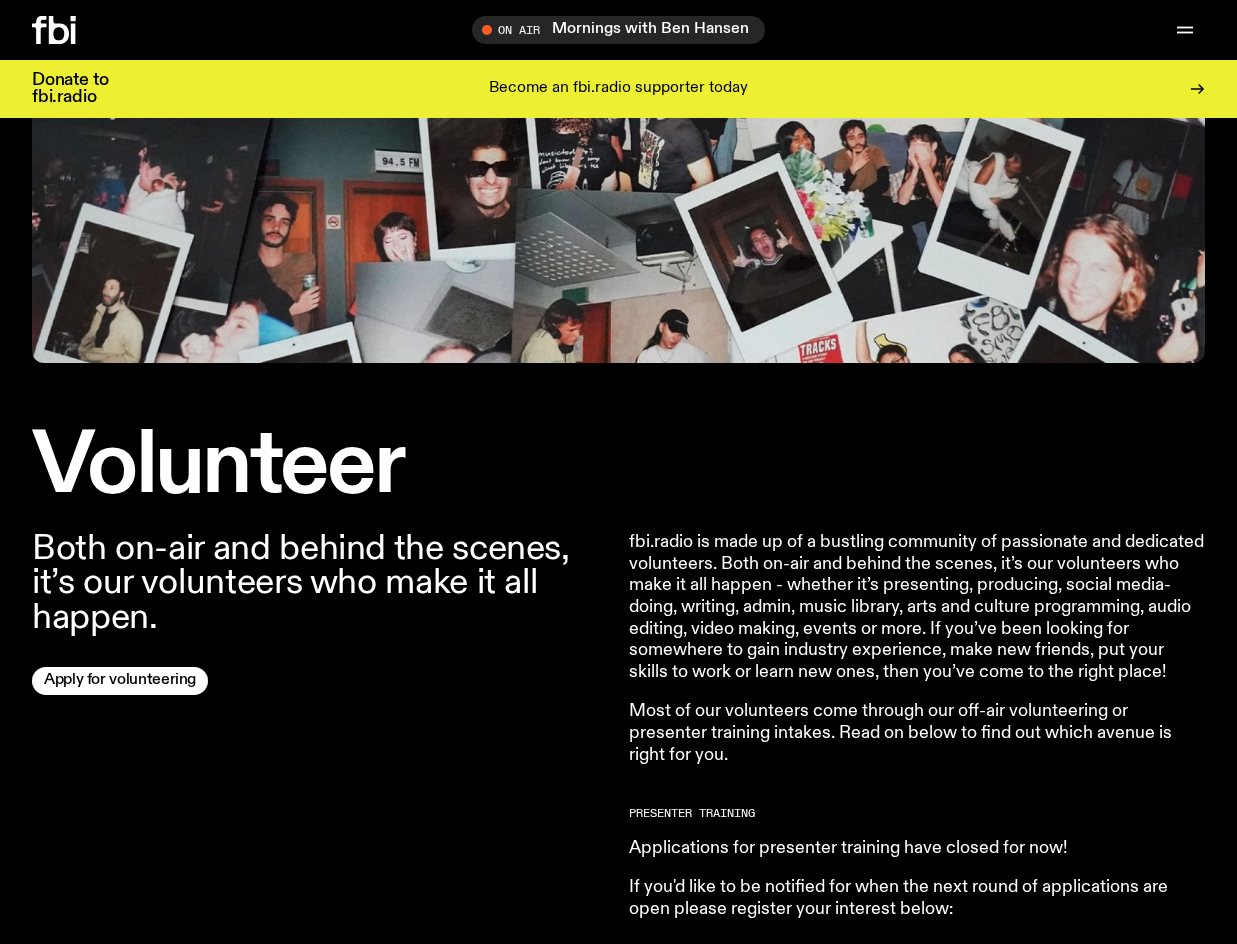 click 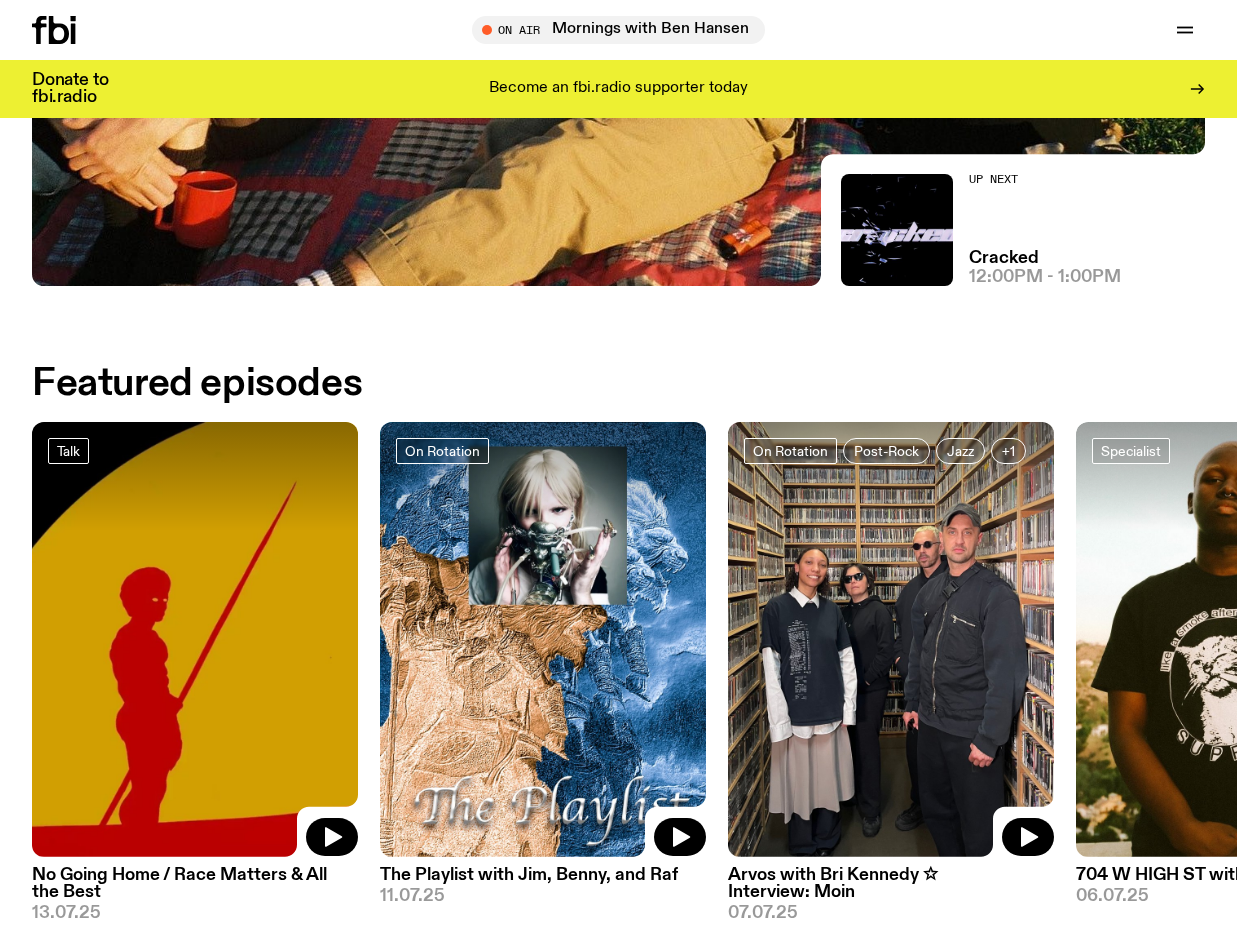 scroll, scrollTop: 695, scrollLeft: 0, axis: vertical 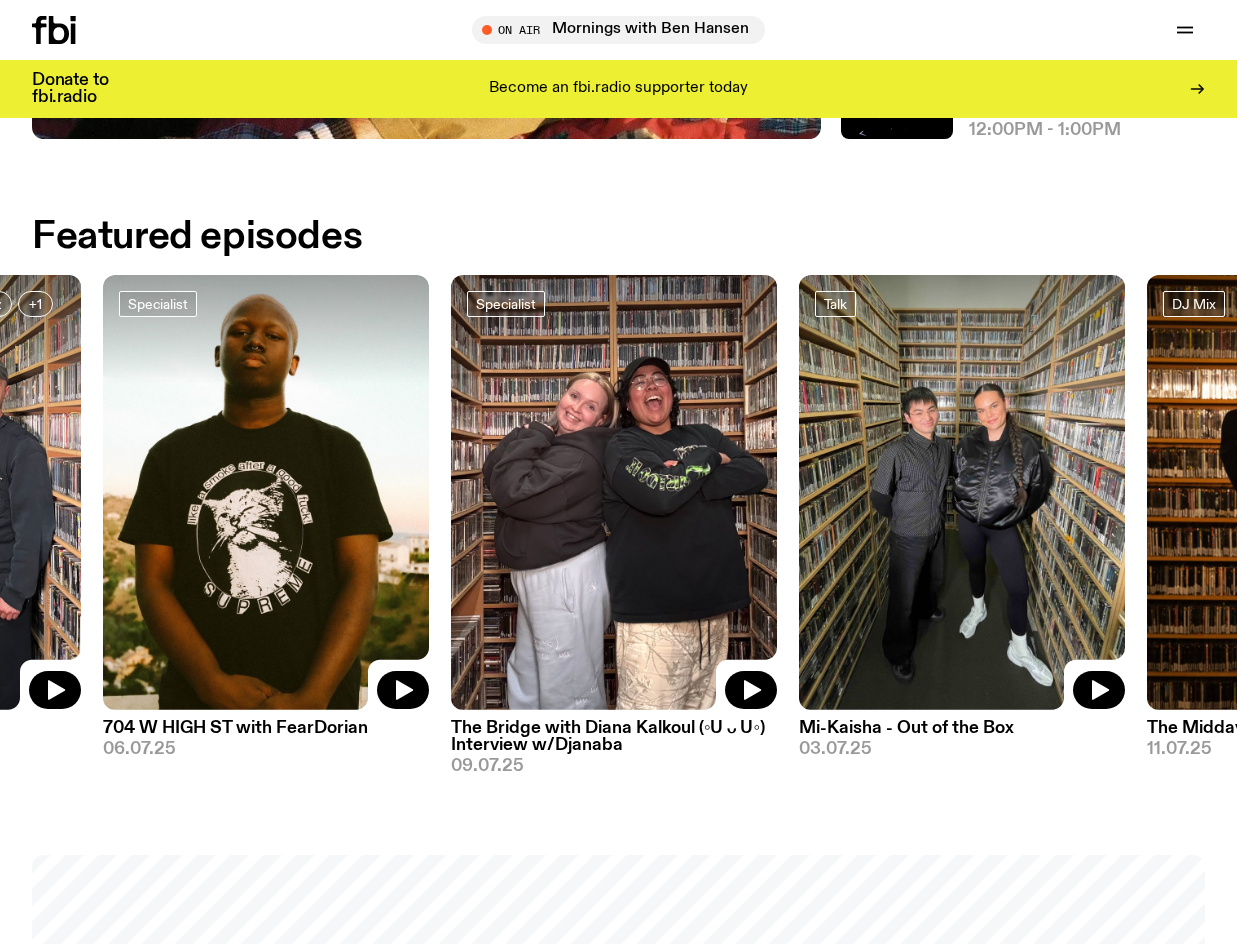 drag, startPoint x: 1170, startPoint y: 609, endPoint x: 186, endPoint y: 640, distance: 984.4882 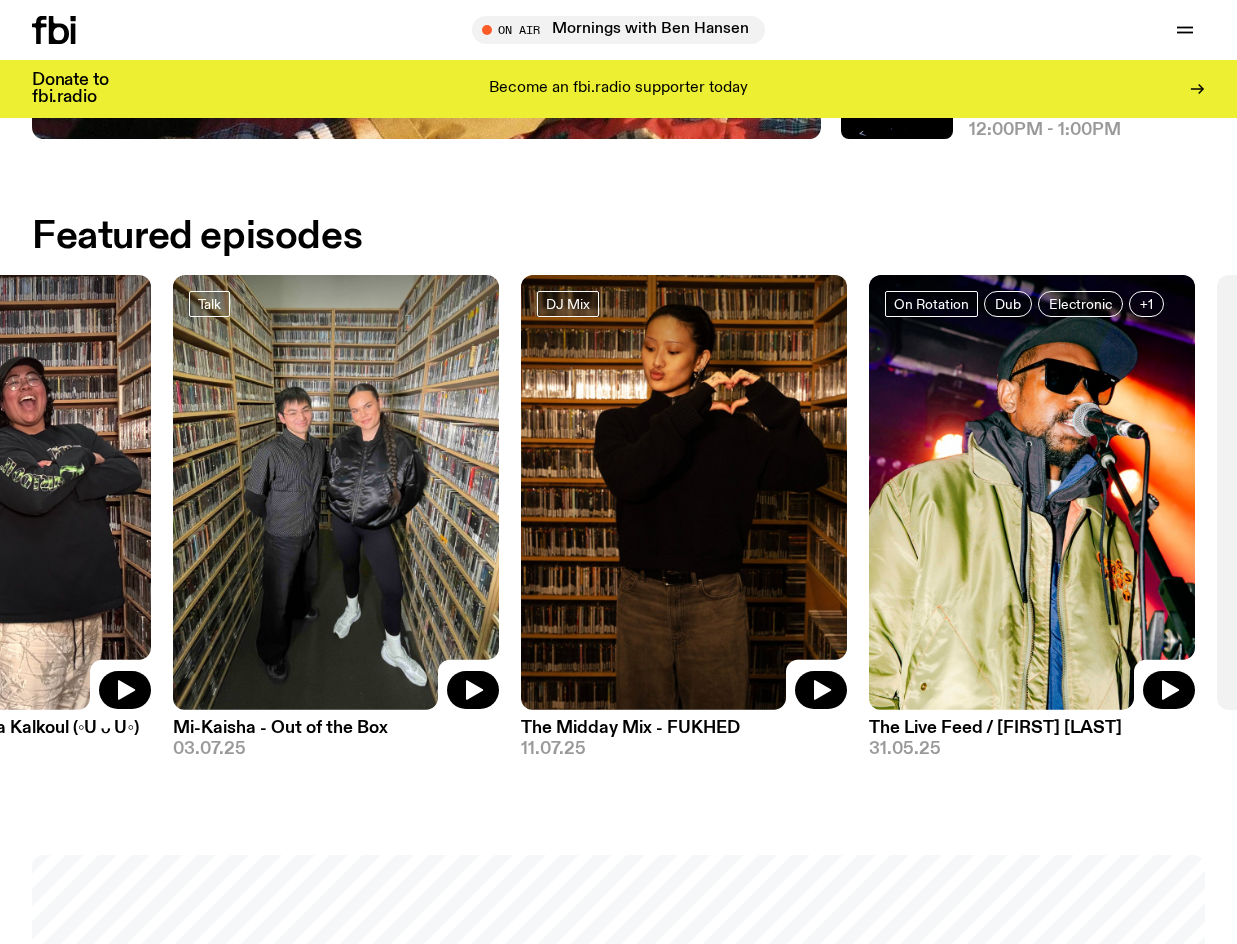 drag, startPoint x: 1061, startPoint y: 501, endPoint x: 634, endPoint y: 579, distance: 434.06567 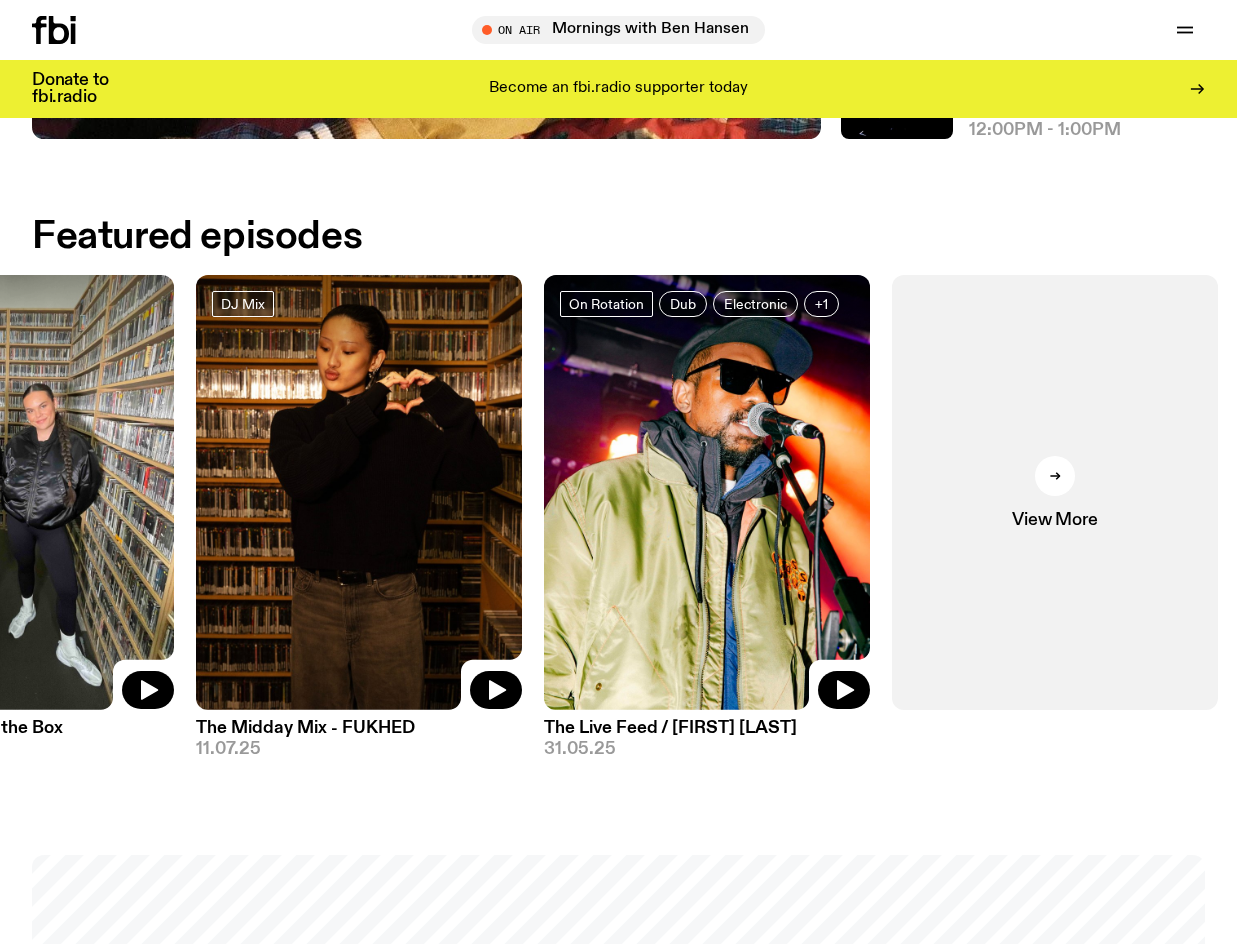 drag, startPoint x: 904, startPoint y: 535, endPoint x: 632, endPoint y: 543, distance: 272.1176 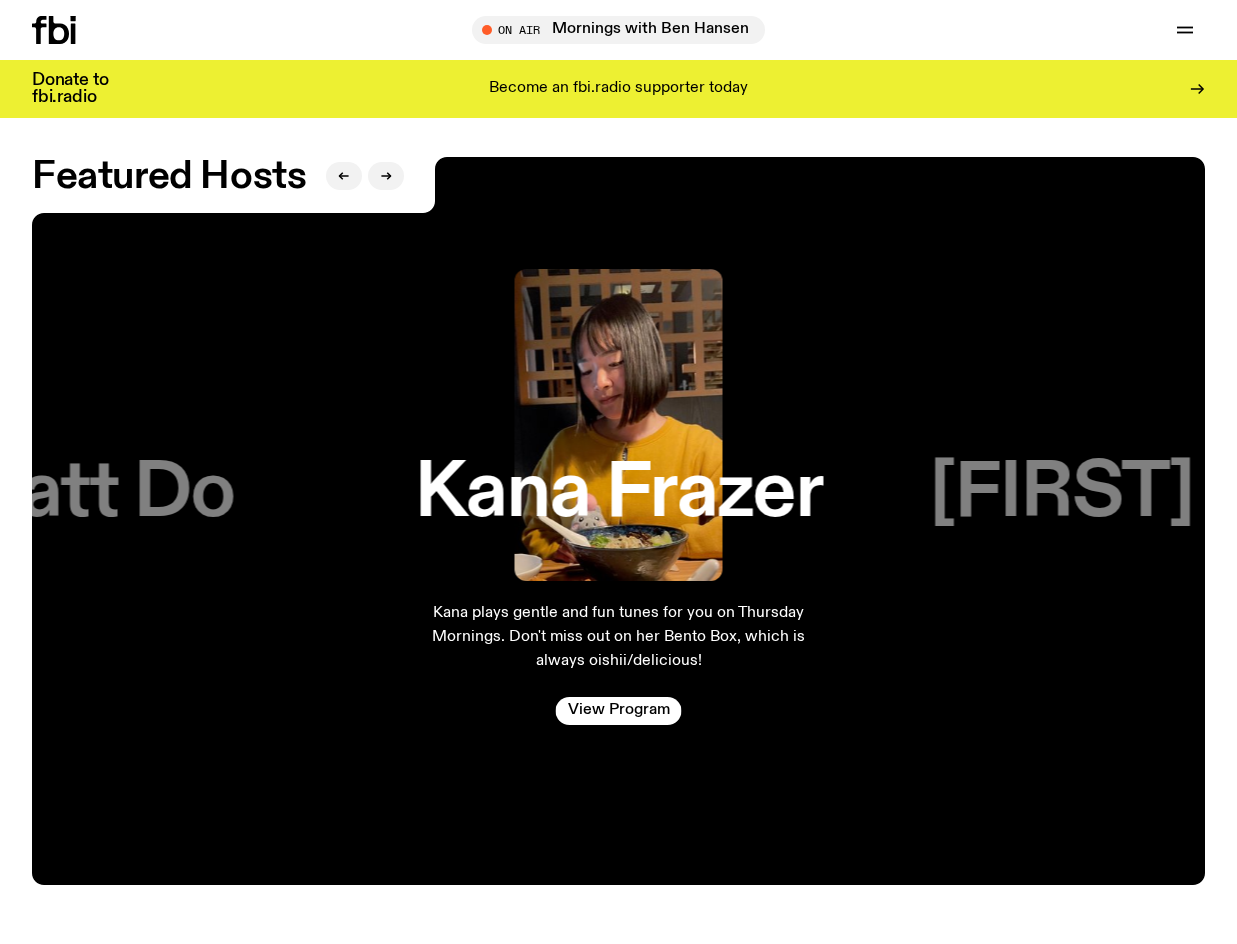 scroll, scrollTop: 2895, scrollLeft: 0, axis: vertical 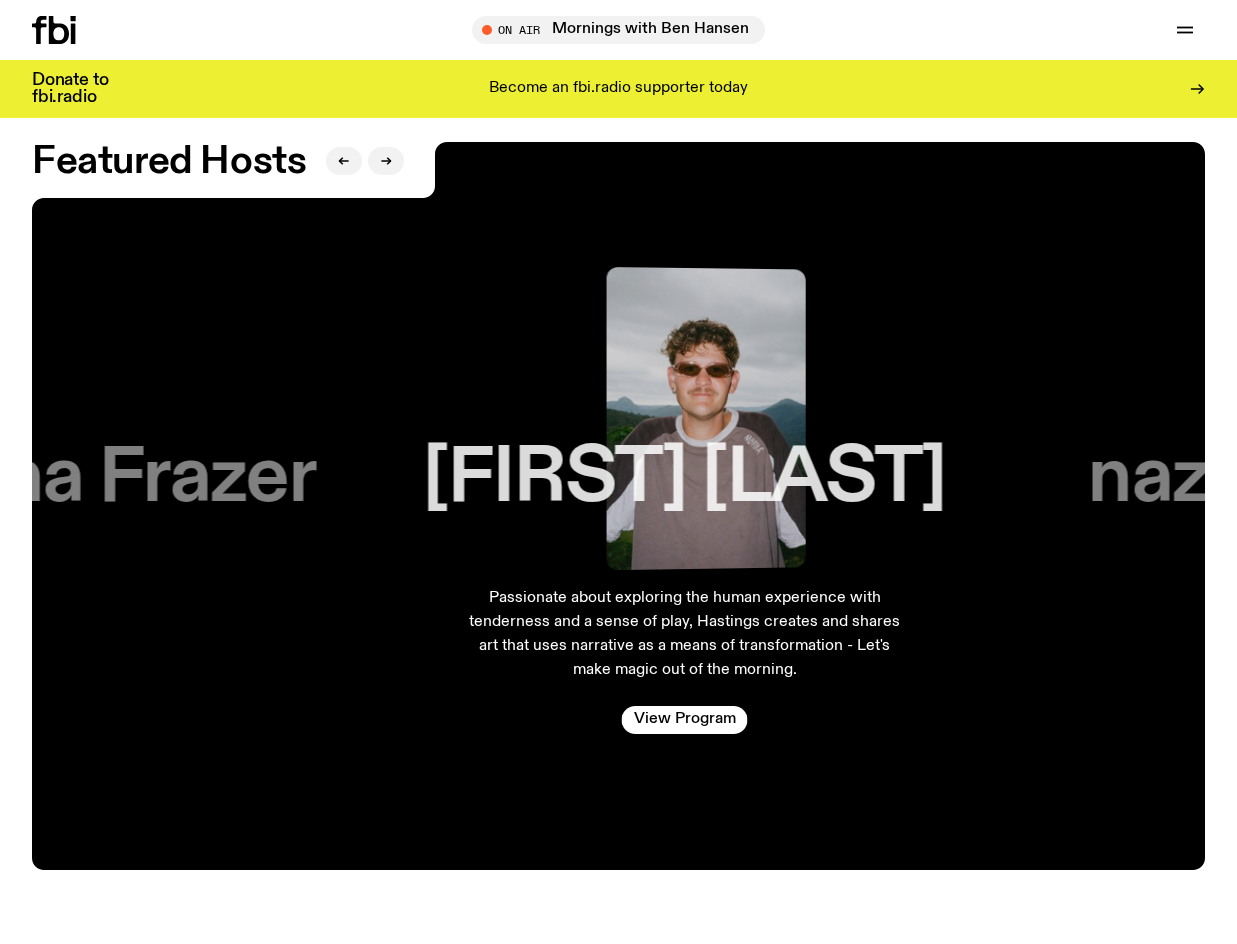 drag, startPoint x: 1116, startPoint y: 527, endPoint x: 660, endPoint y: 585, distance: 459.6738 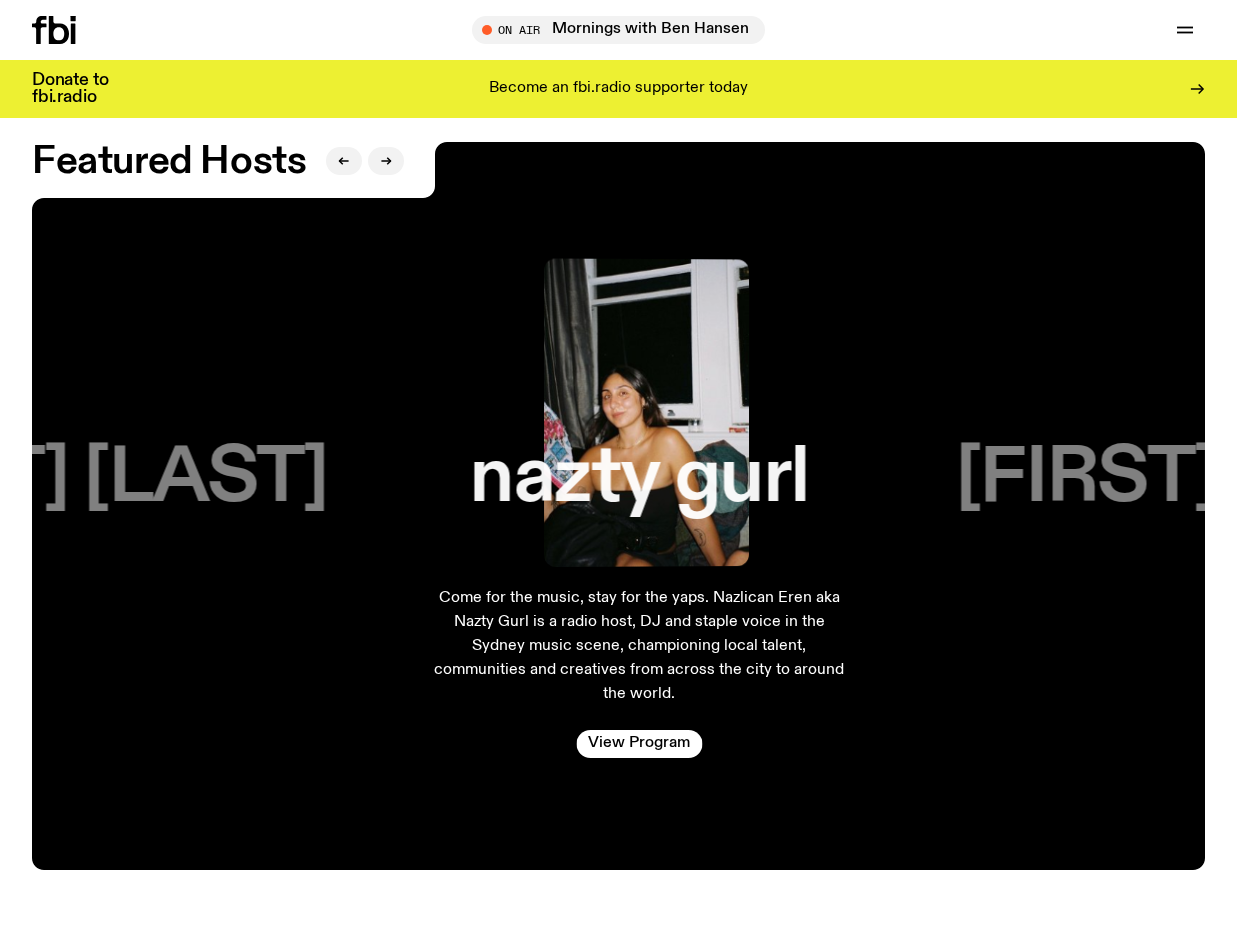 drag, startPoint x: 1150, startPoint y: 468, endPoint x: 581, endPoint y: 561, distance: 576.5501 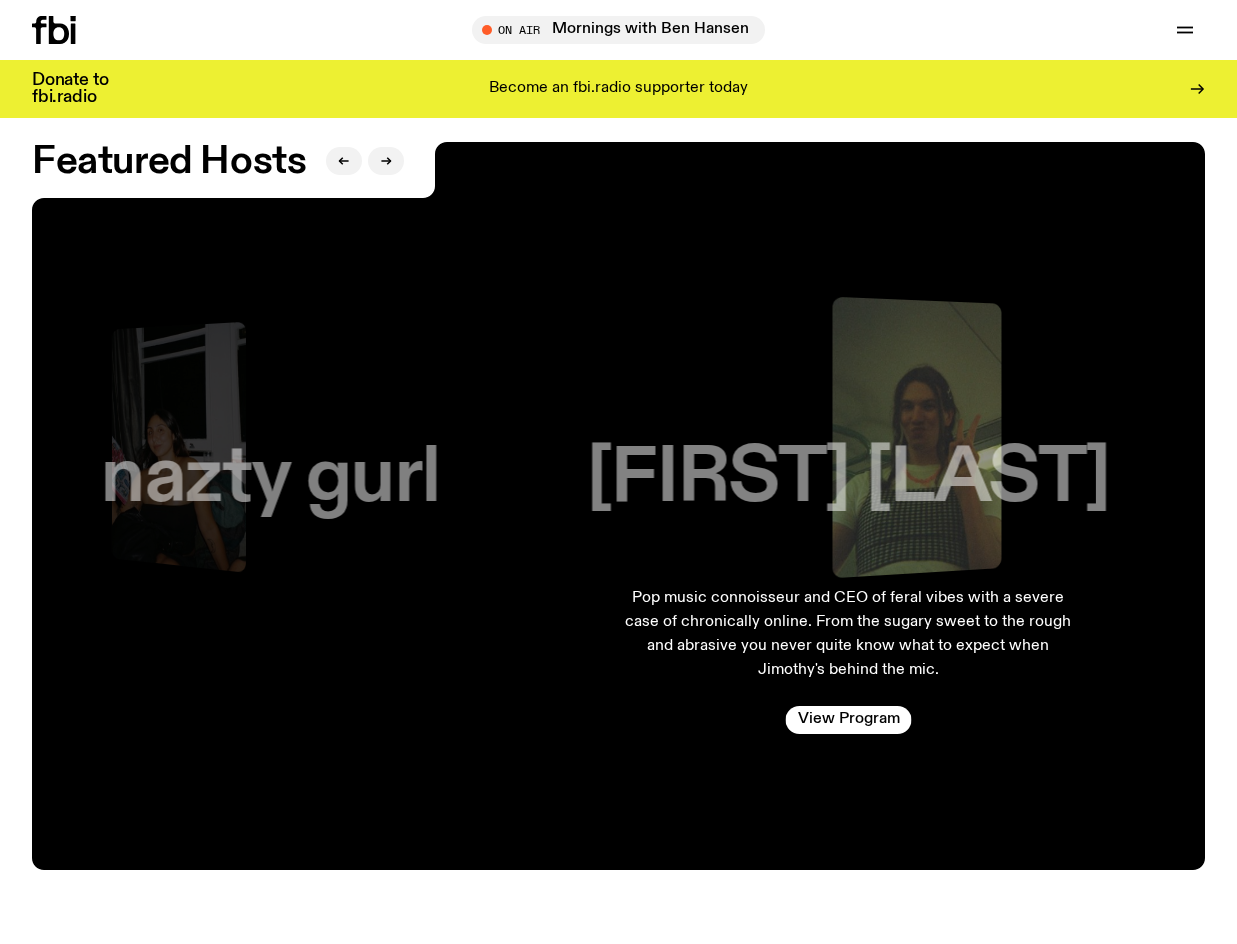 drag, startPoint x: 1107, startPoint y: 490, endPoint x: 581, endPoint y: 581, distance: 533.81366 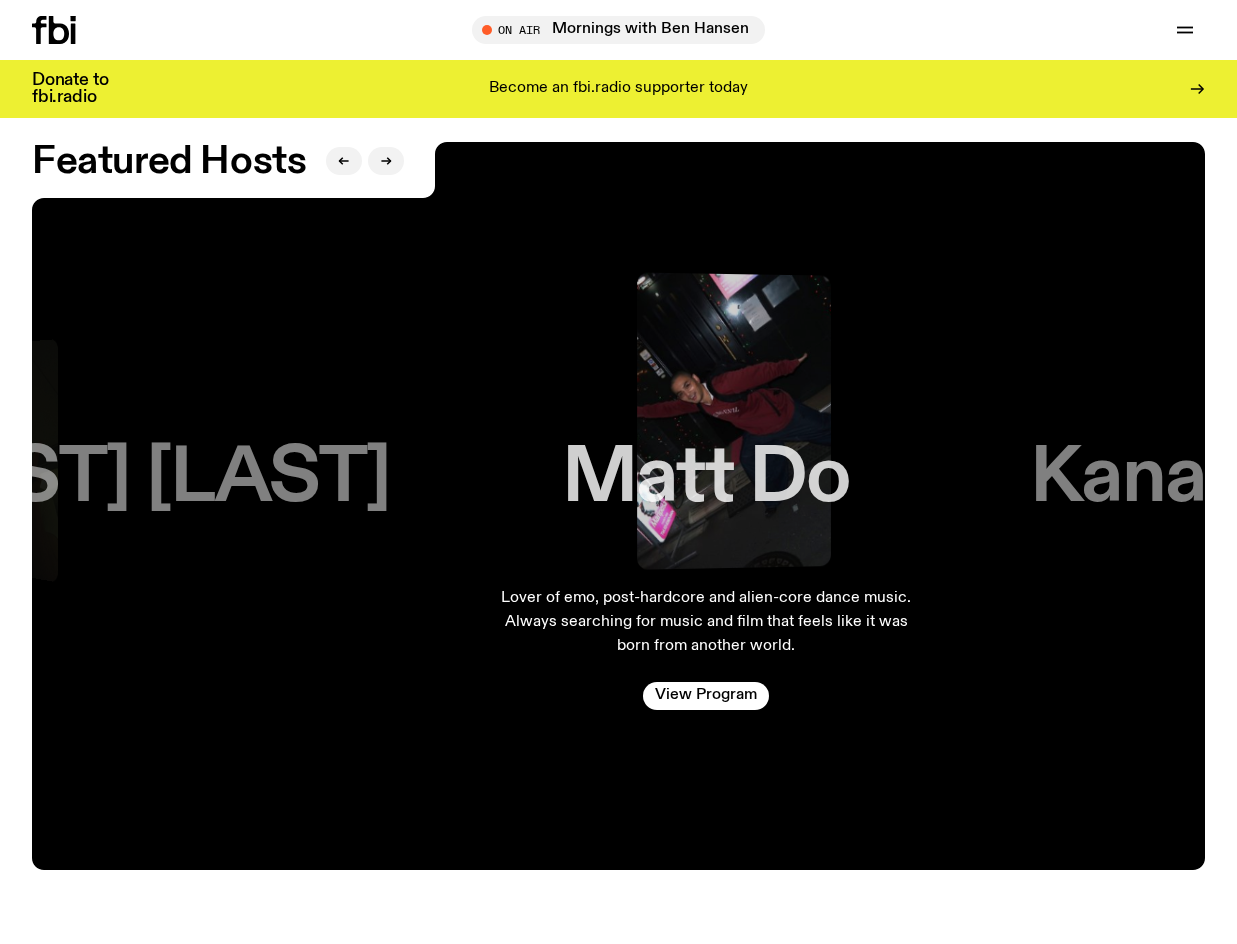 drag, startPoint x: 1107, startPoint y: 450, endPoint x: 594, endPoint y: 511, distance: 516.61395 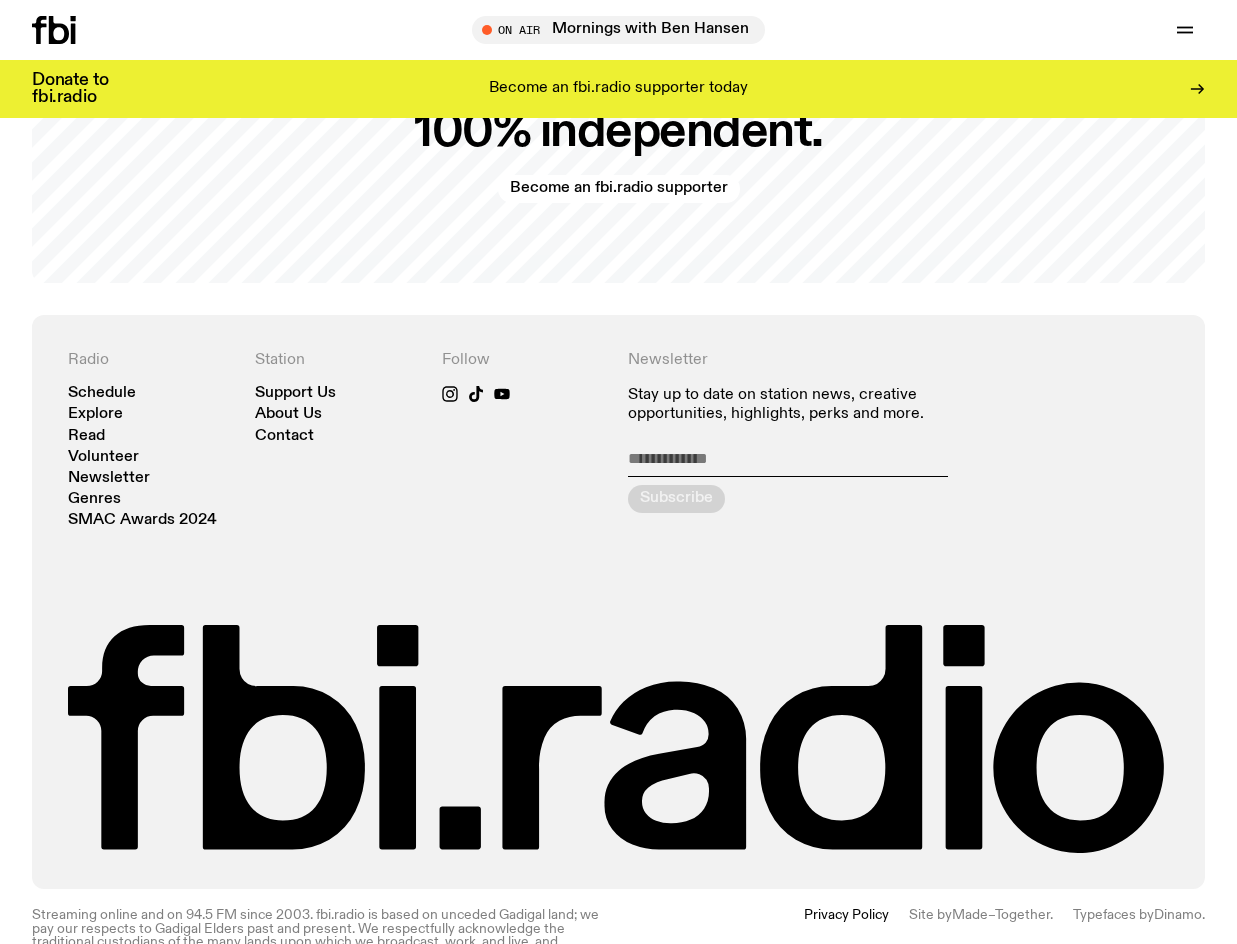 scroll, scrollTop: 3866, scrollLeft: 0, axis: vertical 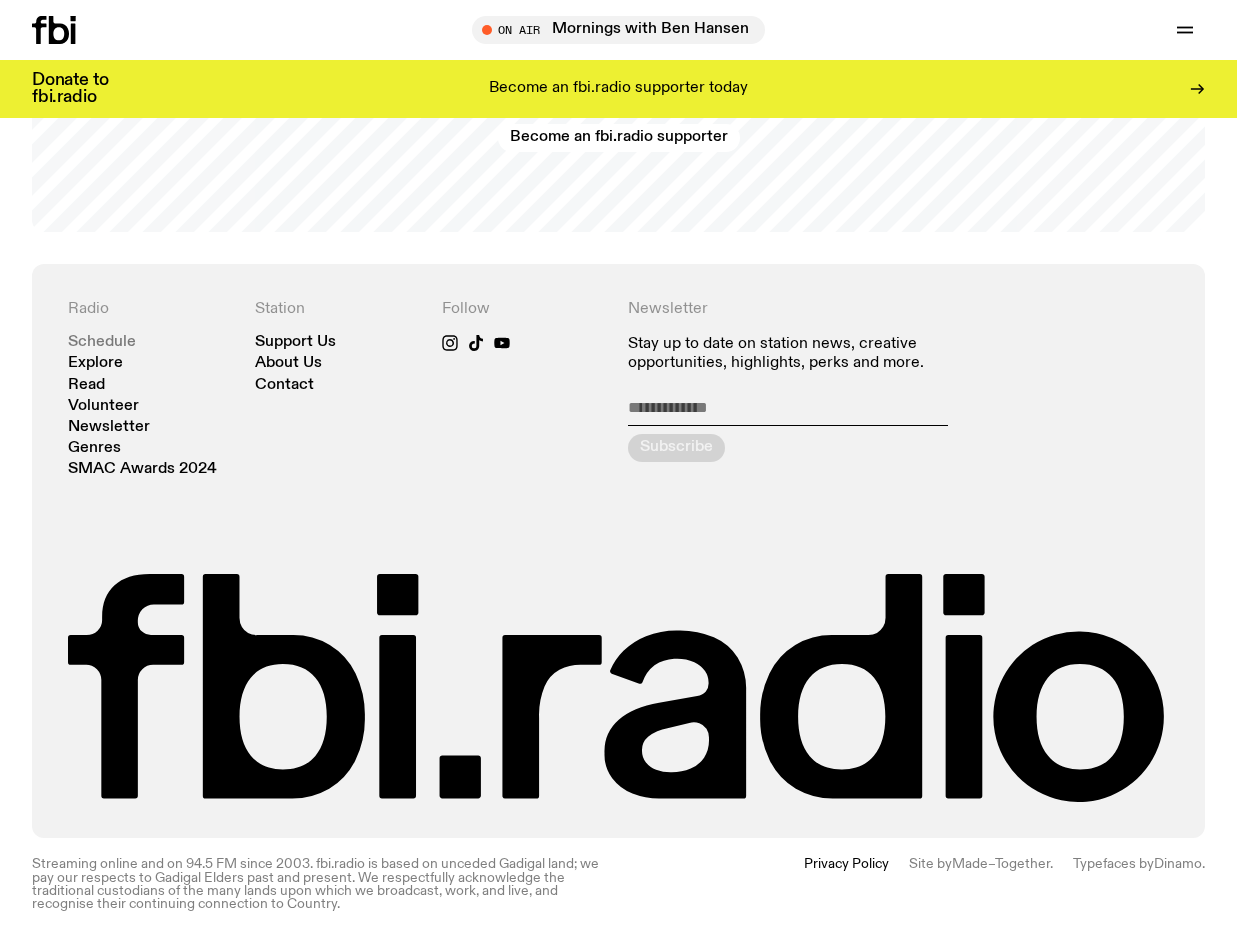 click on "Schedule" 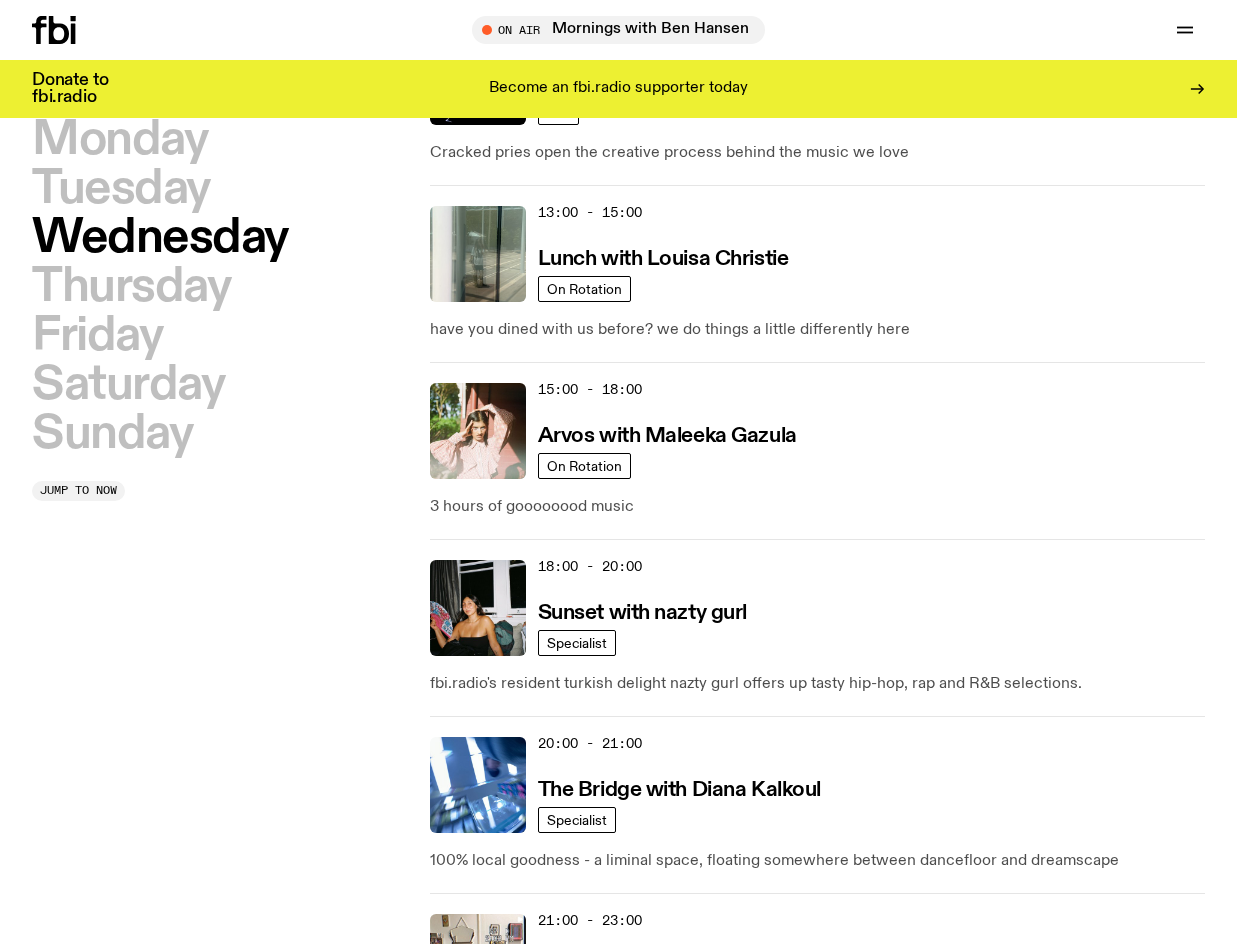 scroll, scrollTop: 795, scrollLeft: 0, axis: vertical 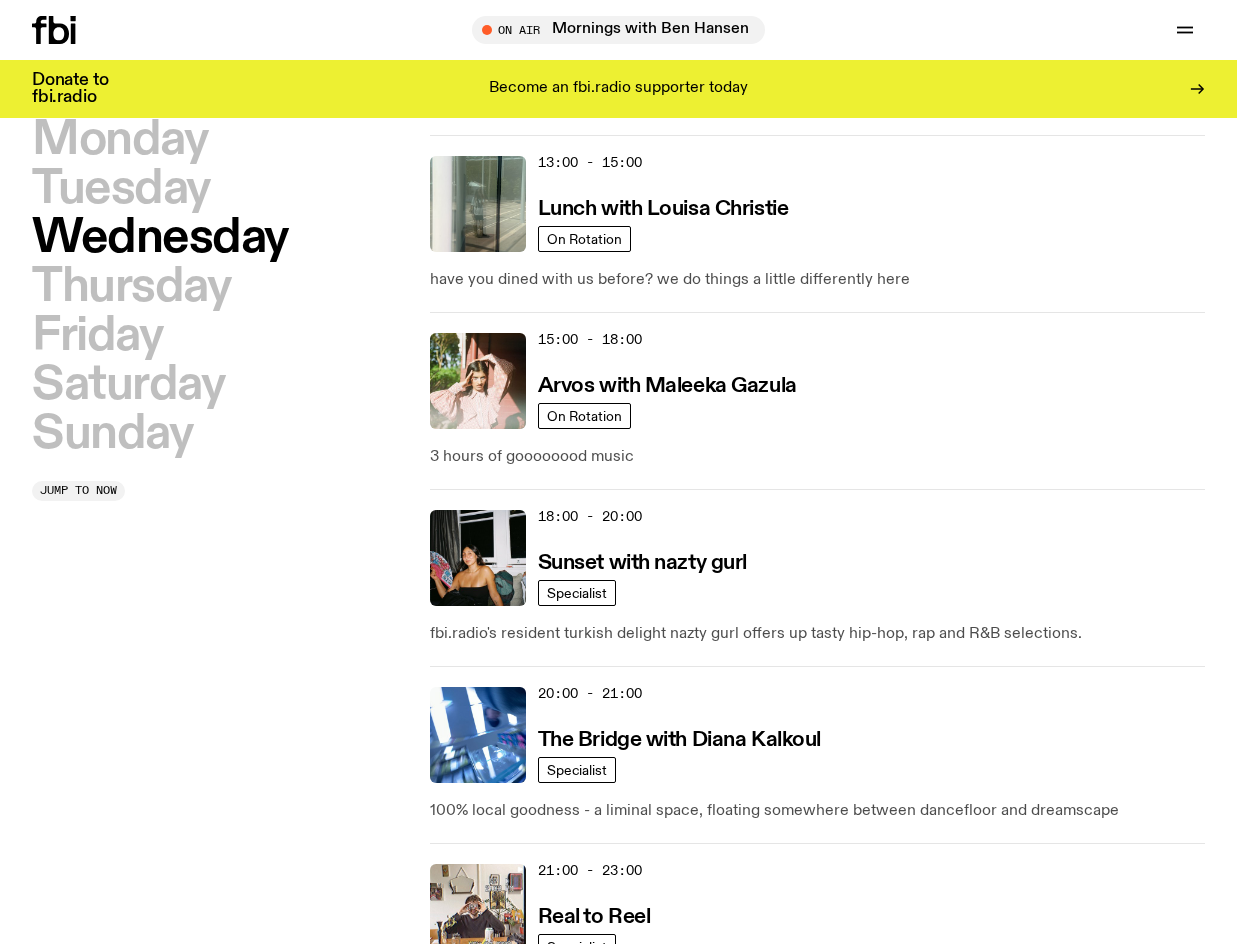 click on "Become an fbi.radio supporter today" at bounding box center [618, 89] 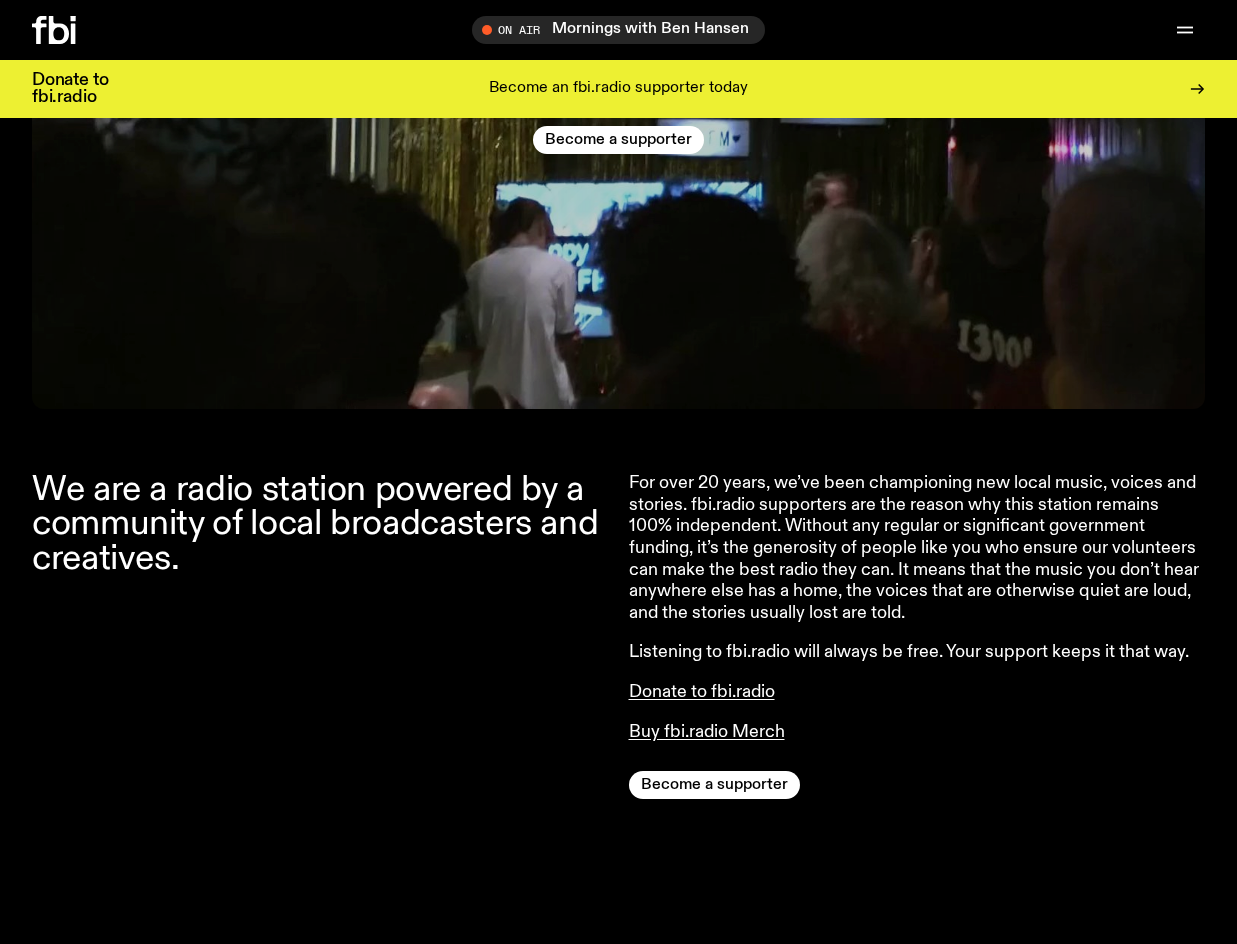 scroll, scrollTop: 687, scrollLeft: 0, axis: vertical 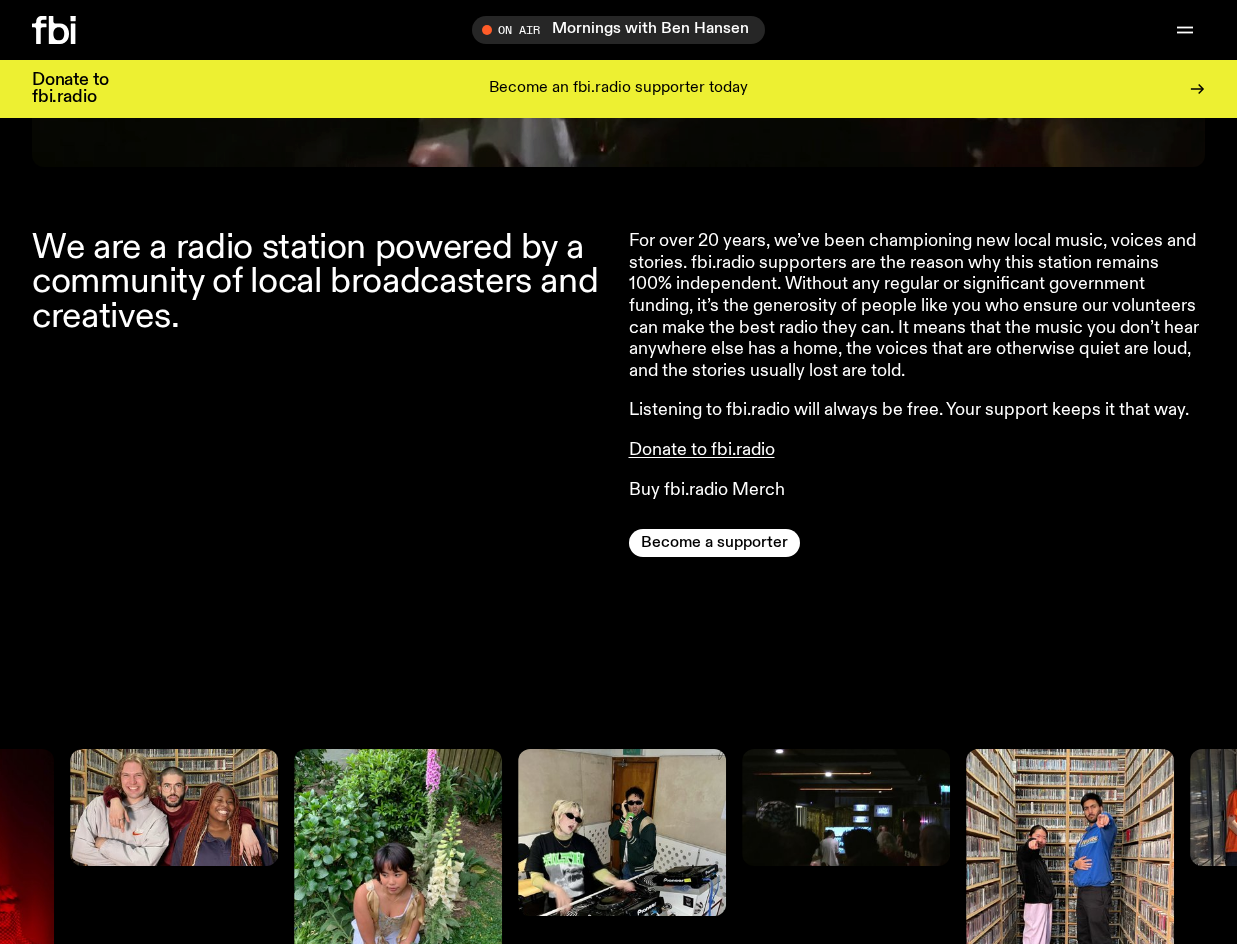 click on "Buy fbi.radio Merch" at bounding box center [707, 490] 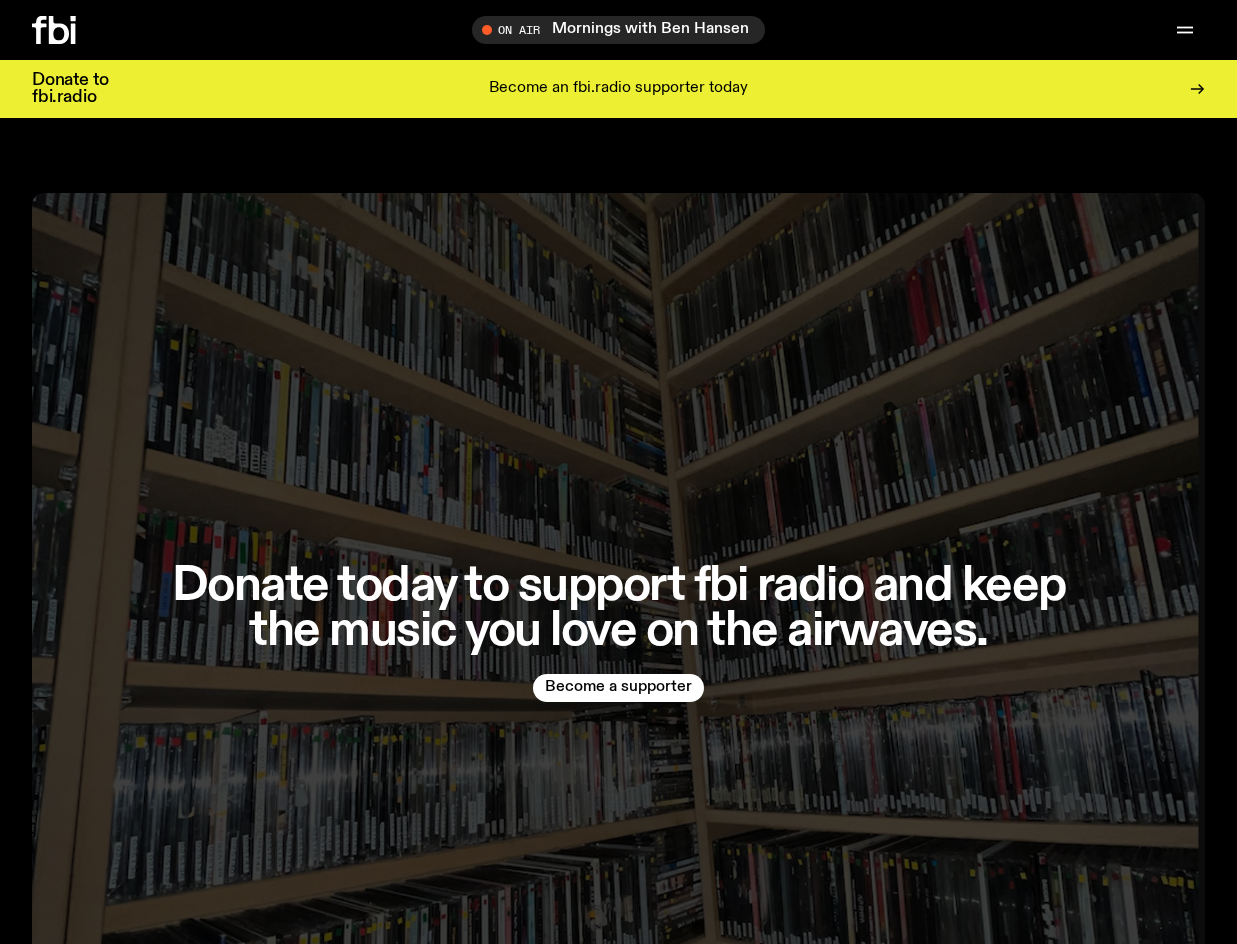 scroll, scrollTop: 4687, scrollLeft: 0, axis: vertical 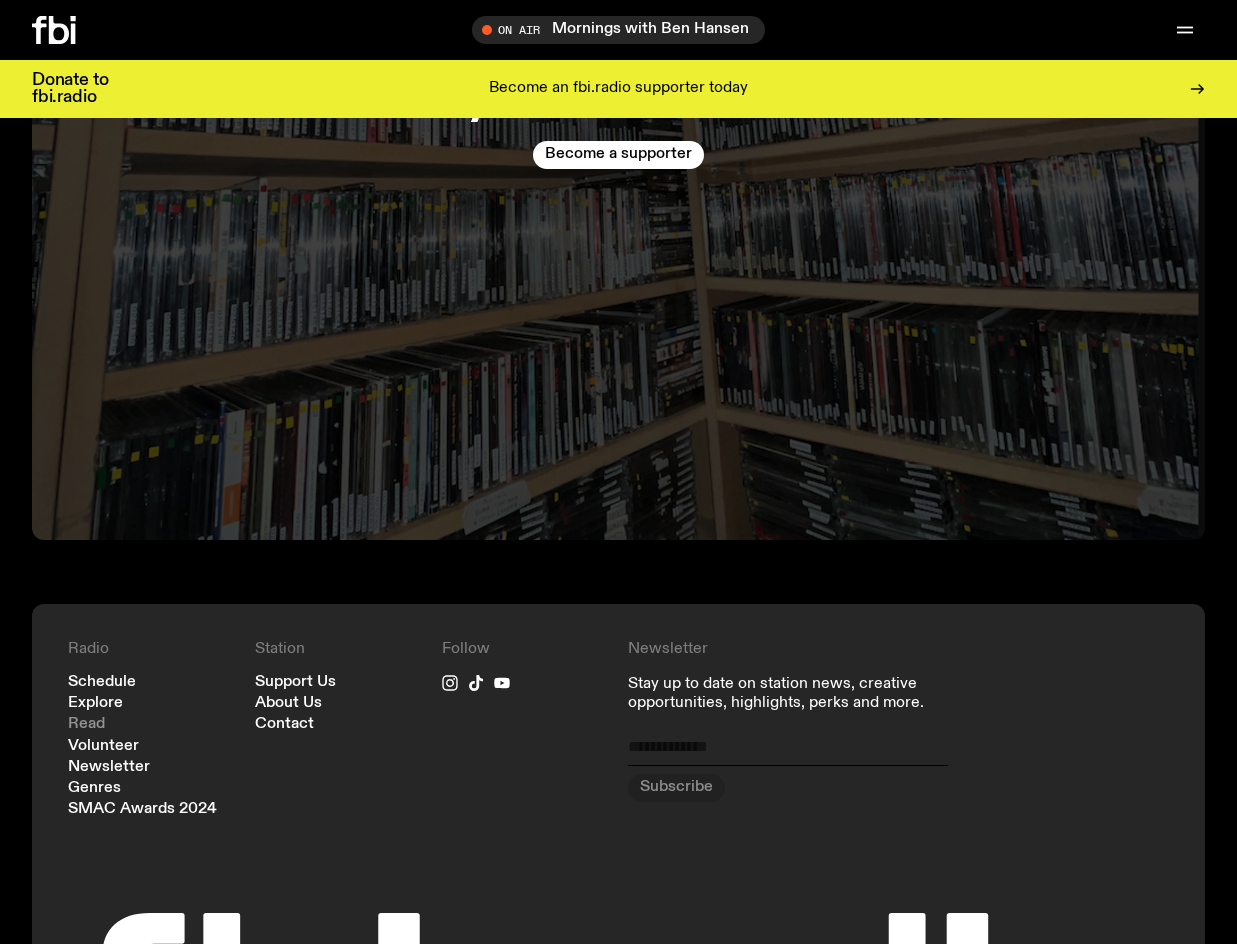 click on "Read" at bounding box center [86, 724] 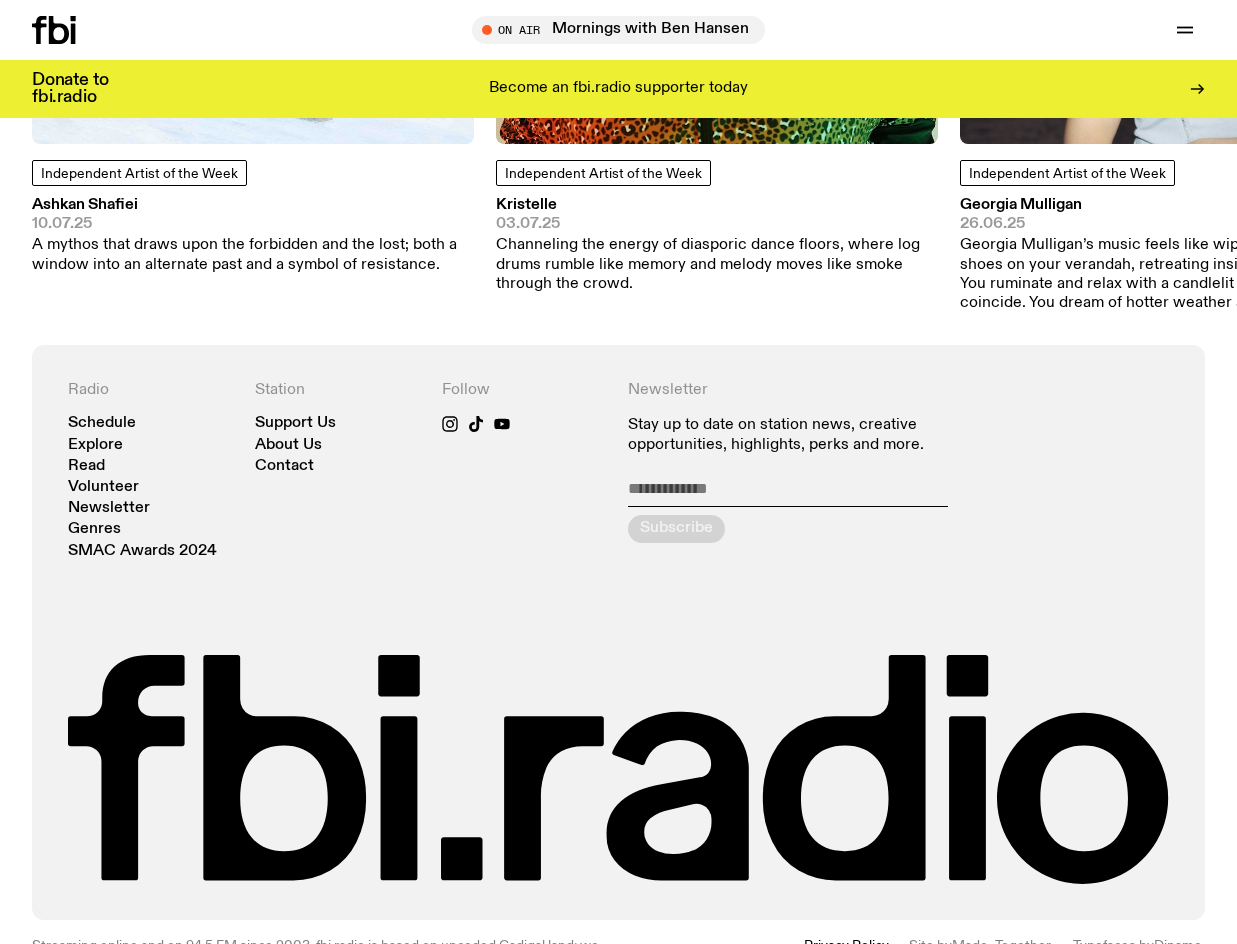 scroll, scrollTop: 2087, scrollLeft: 0, axis: vertical 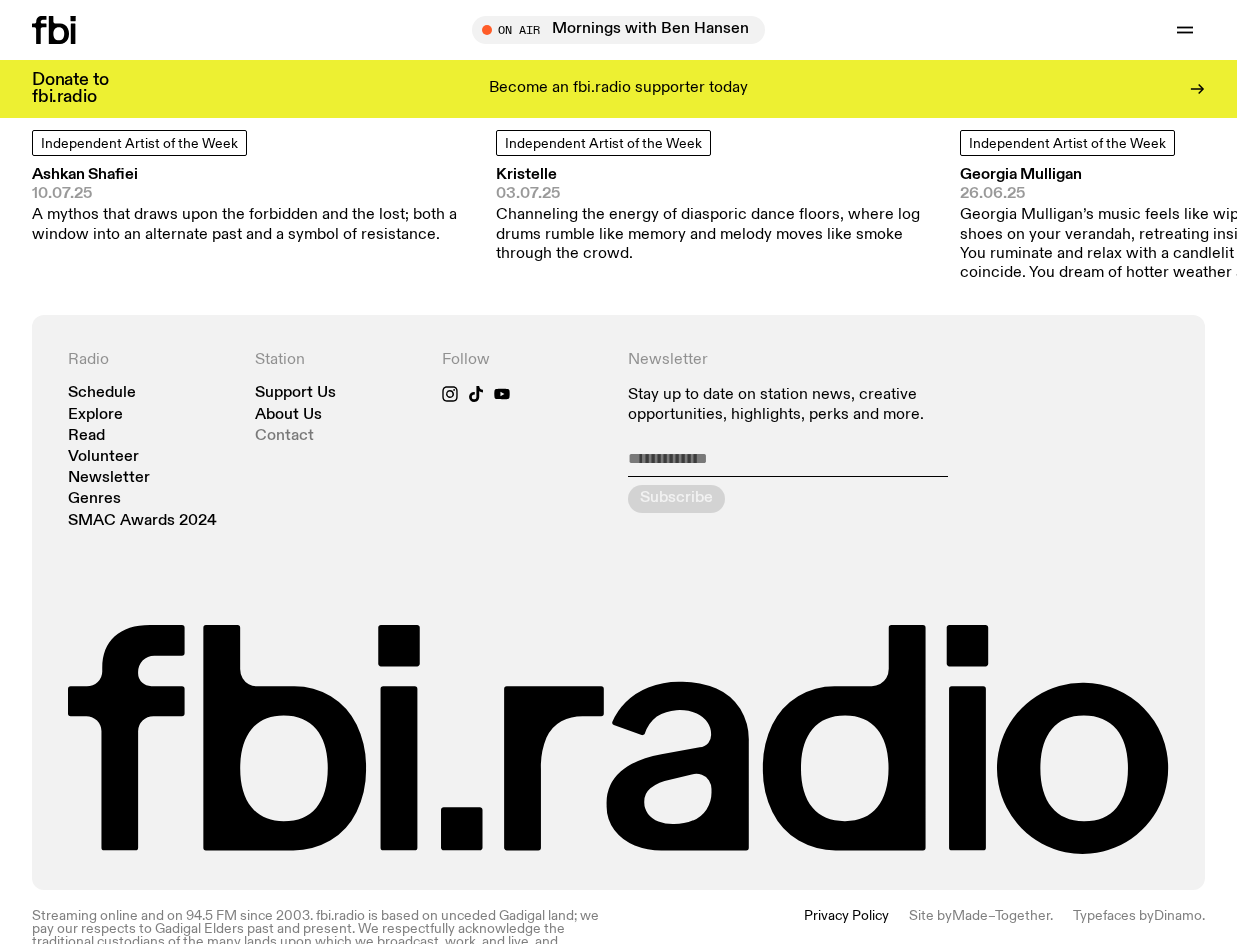 click on "Contact" 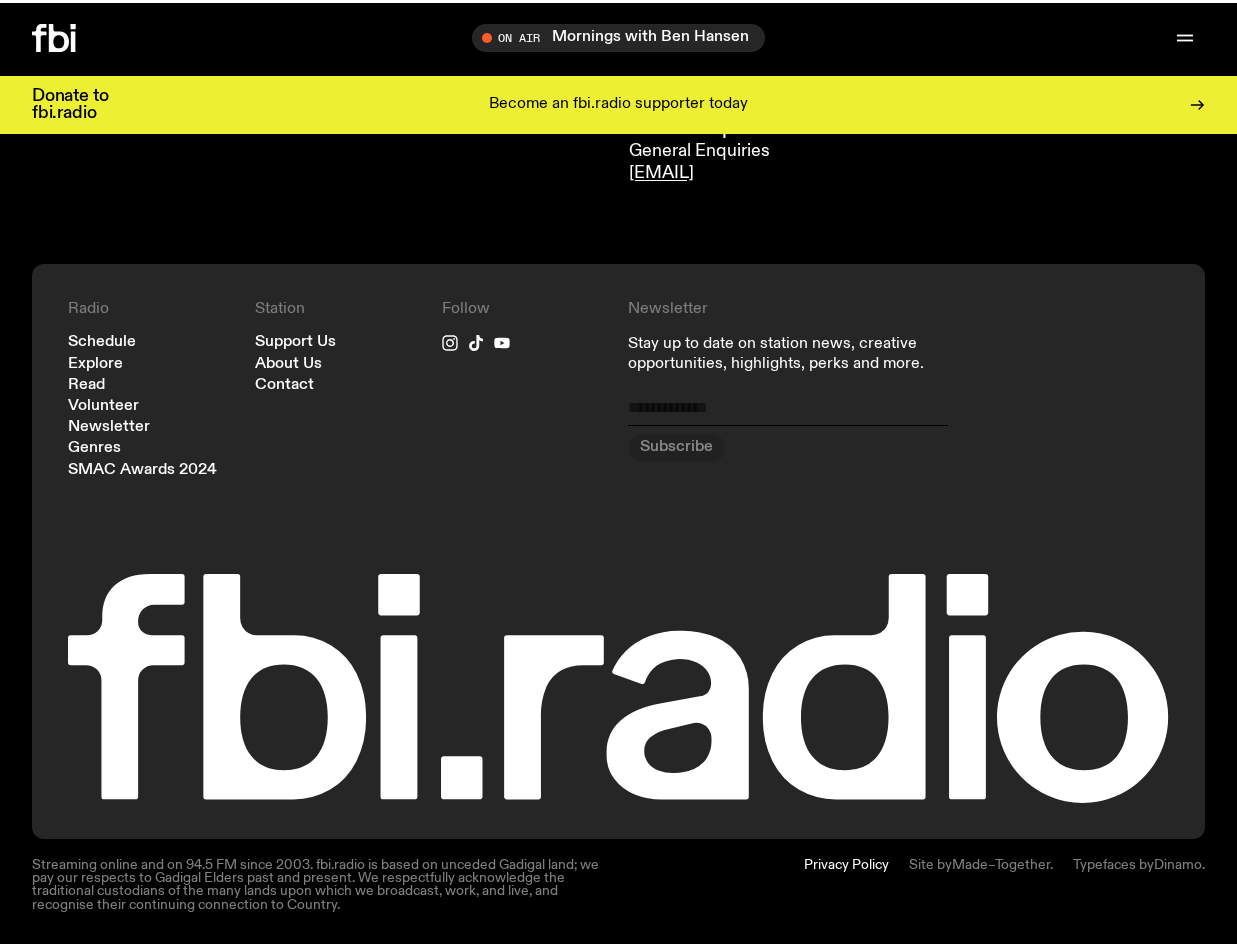 scroll, scrollTop: 0, scrollLeft: 0, axis: both 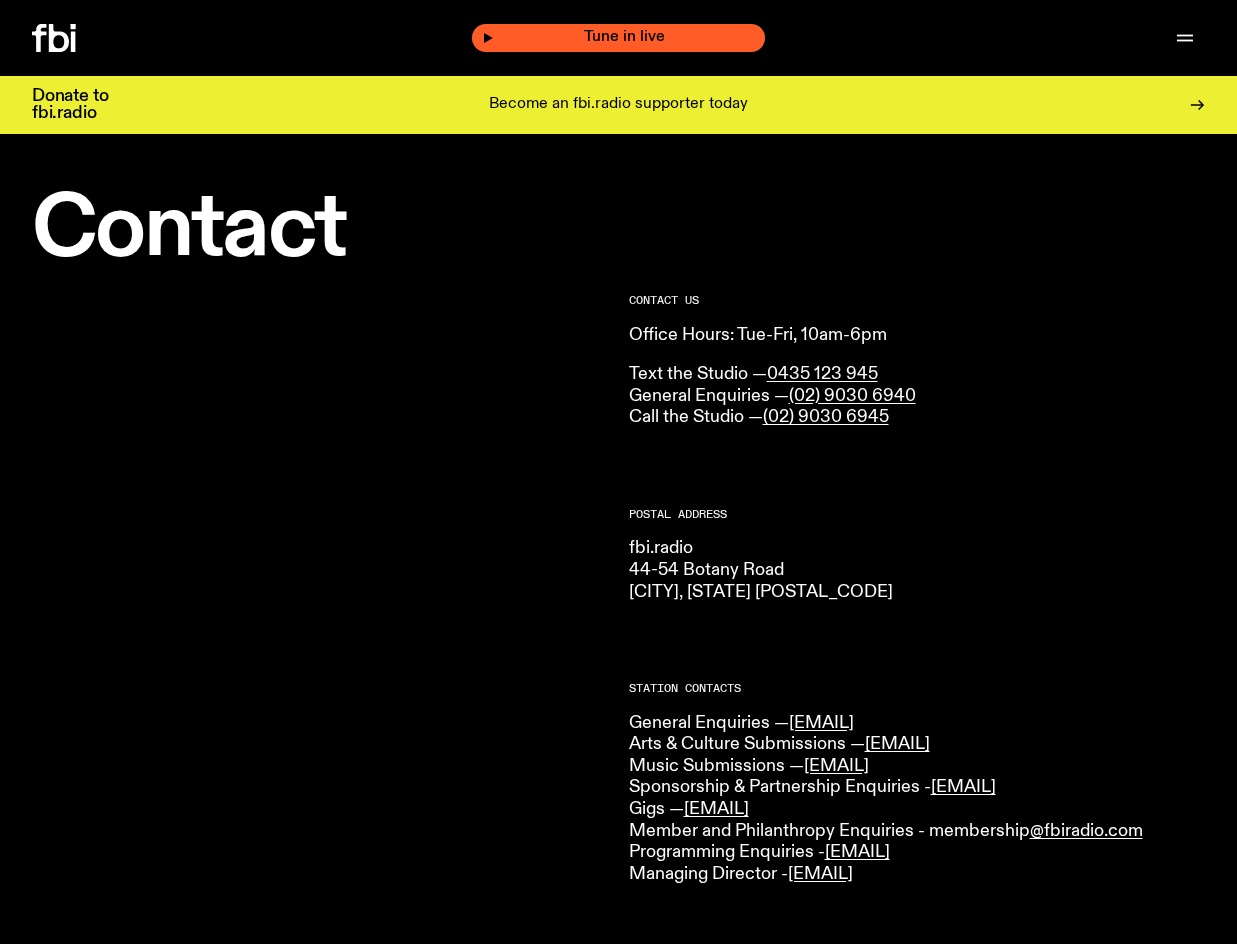 click on "Tune in live" at bounding box center [624, 37] 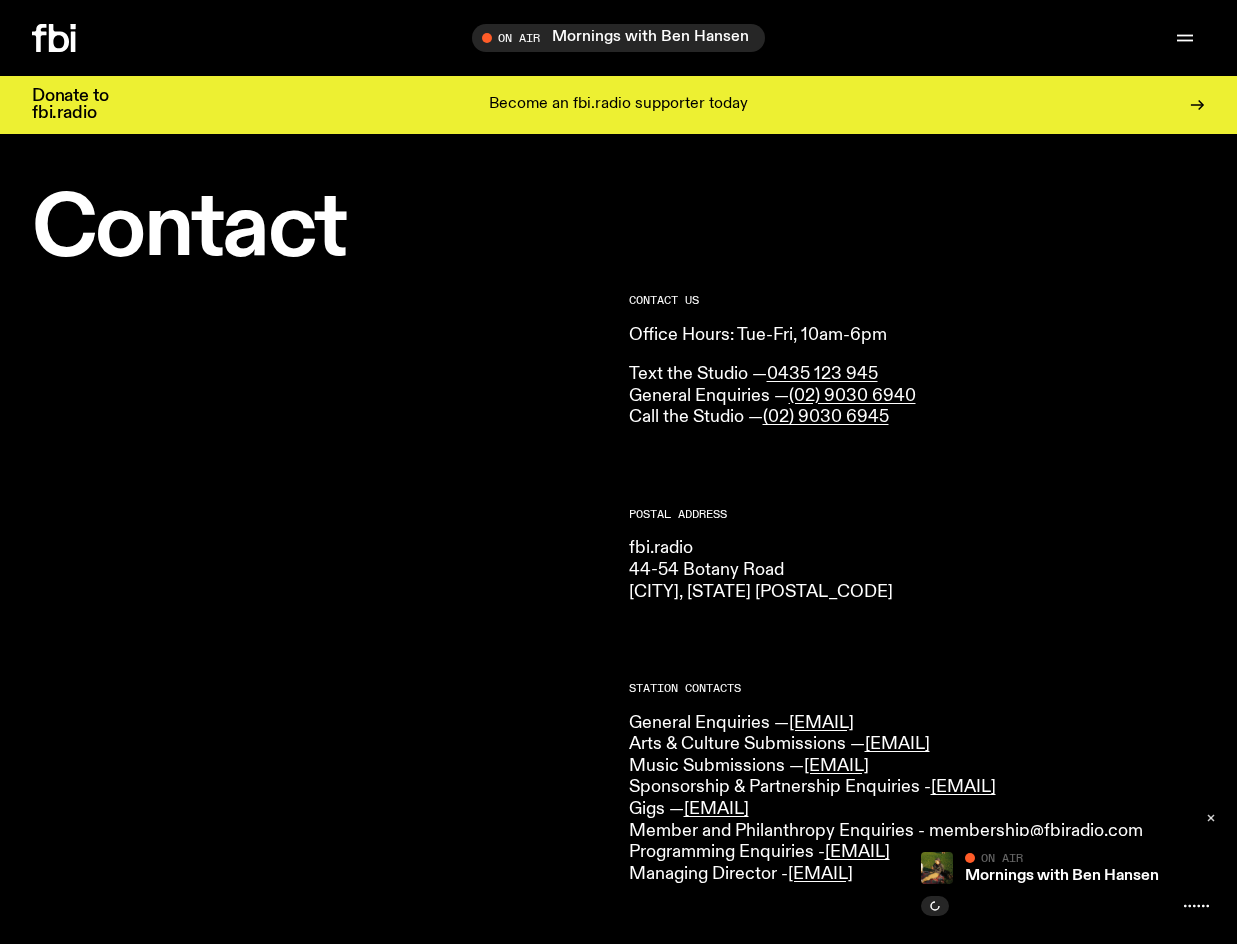 click 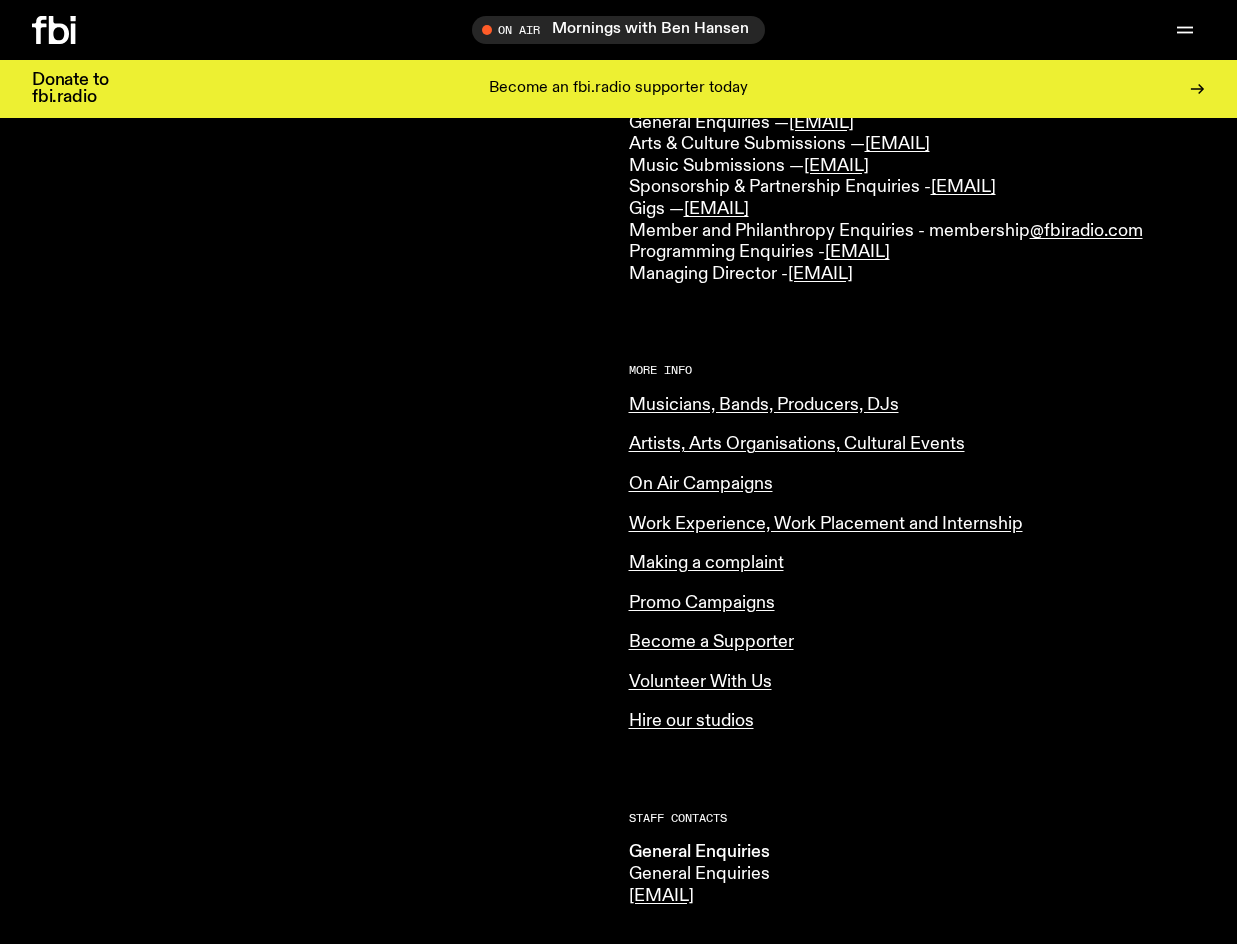 scroll, scrollTop: 591, scrollLeft: 0, axis: vertical 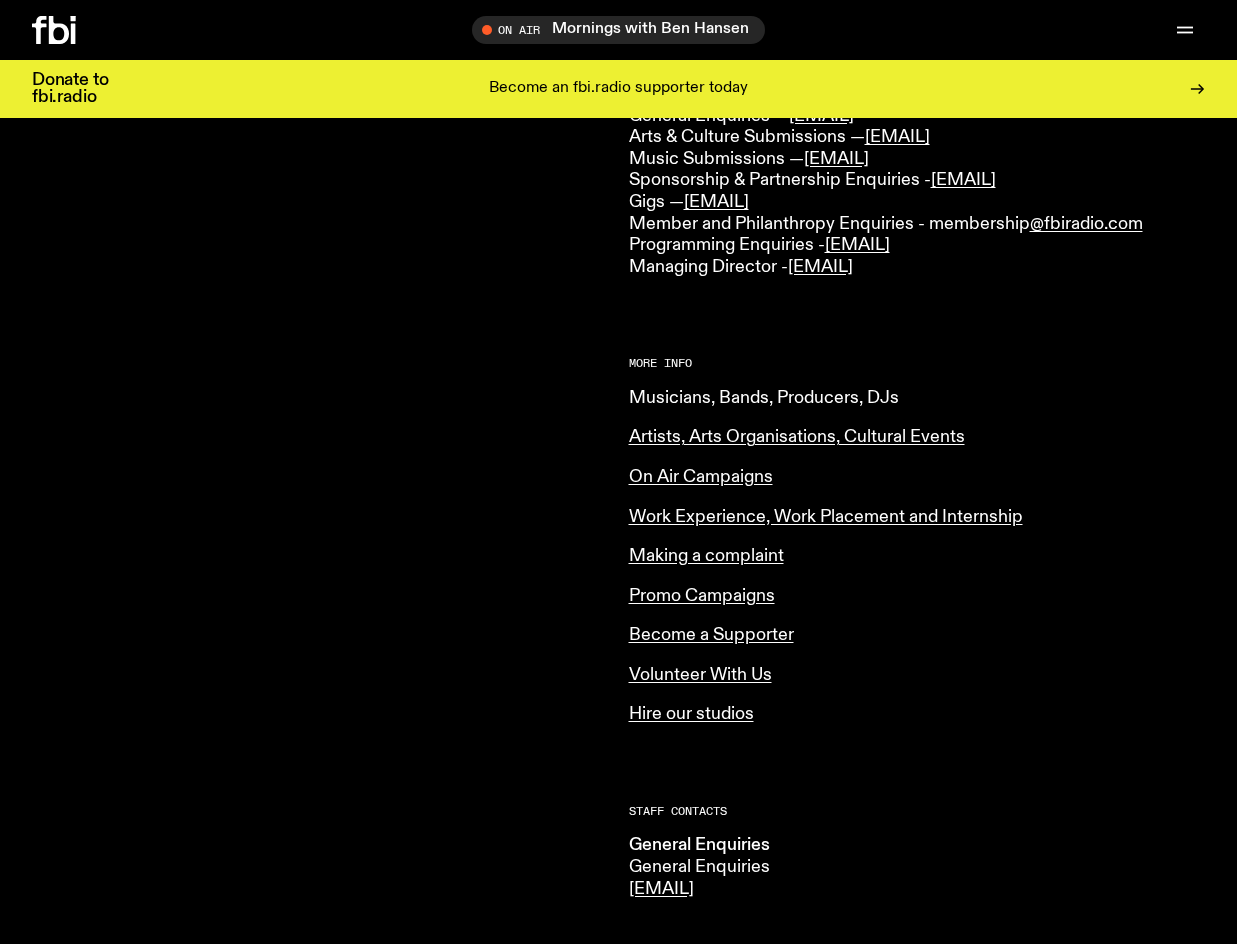 click on "Musicians, Bands, Producers, DJs" 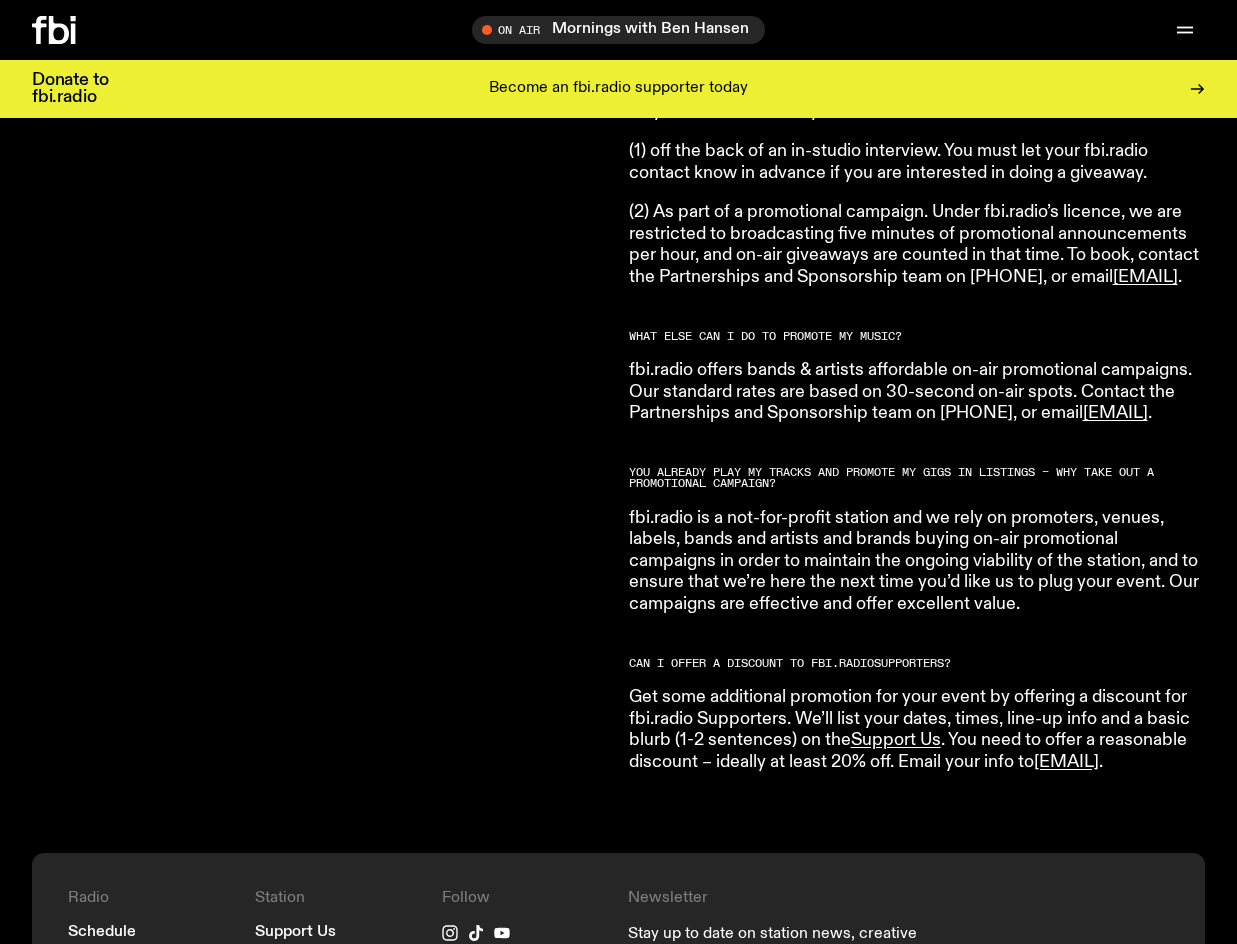 scroll, scrollTop: 3496, scrollLeft: 0, axis: vertical 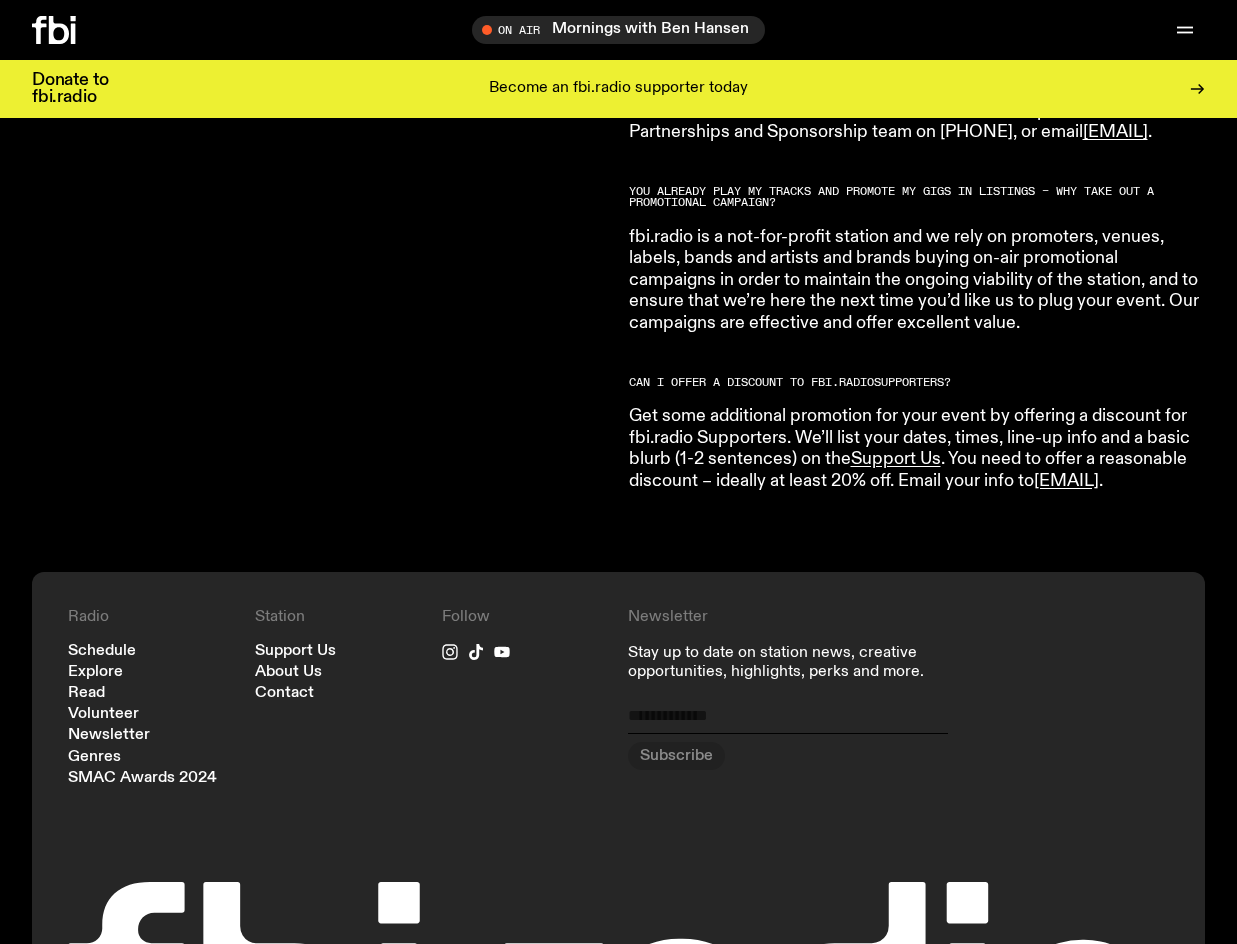click 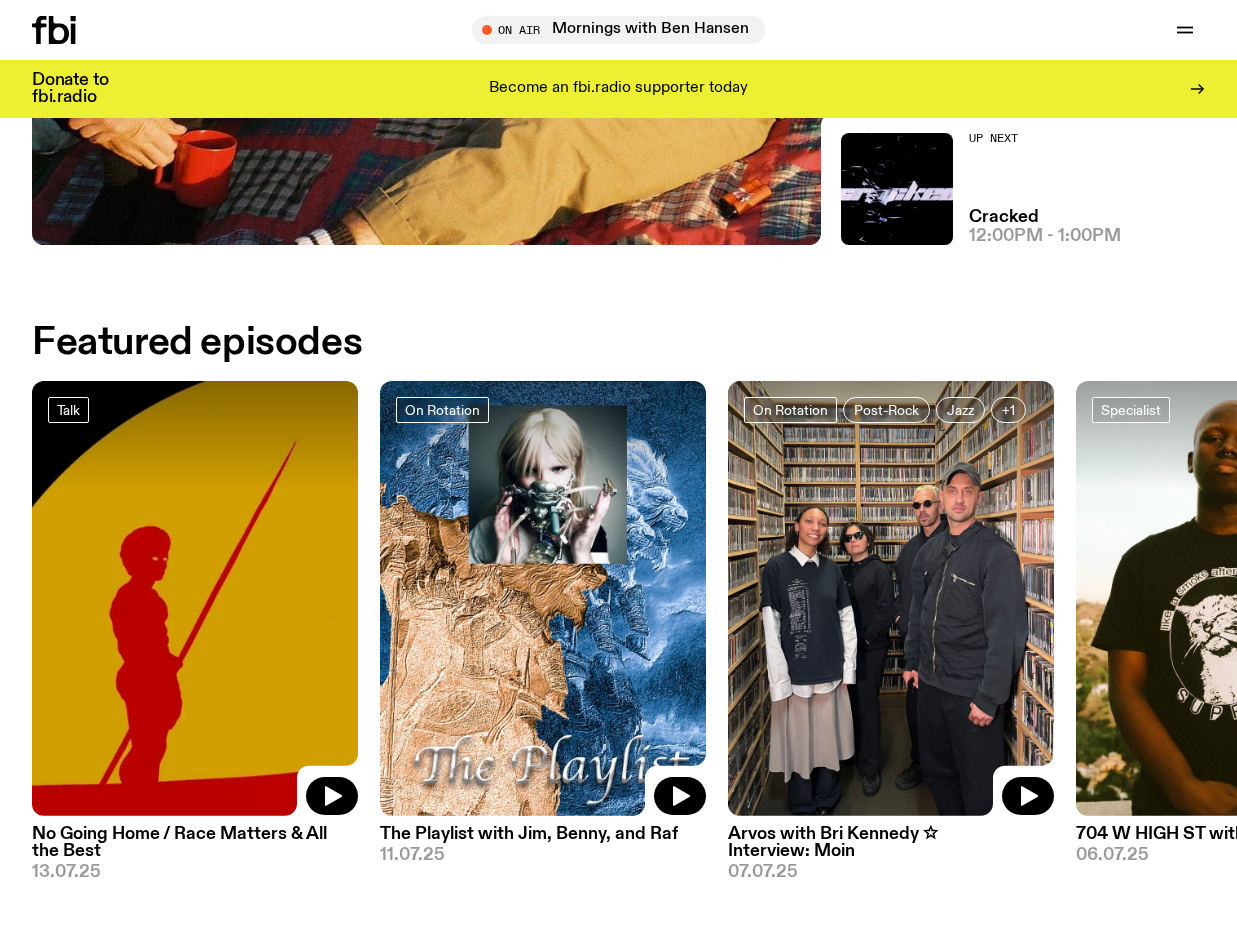 scroll, scrollTop: 0, scrollLeft: 0, axis: both 